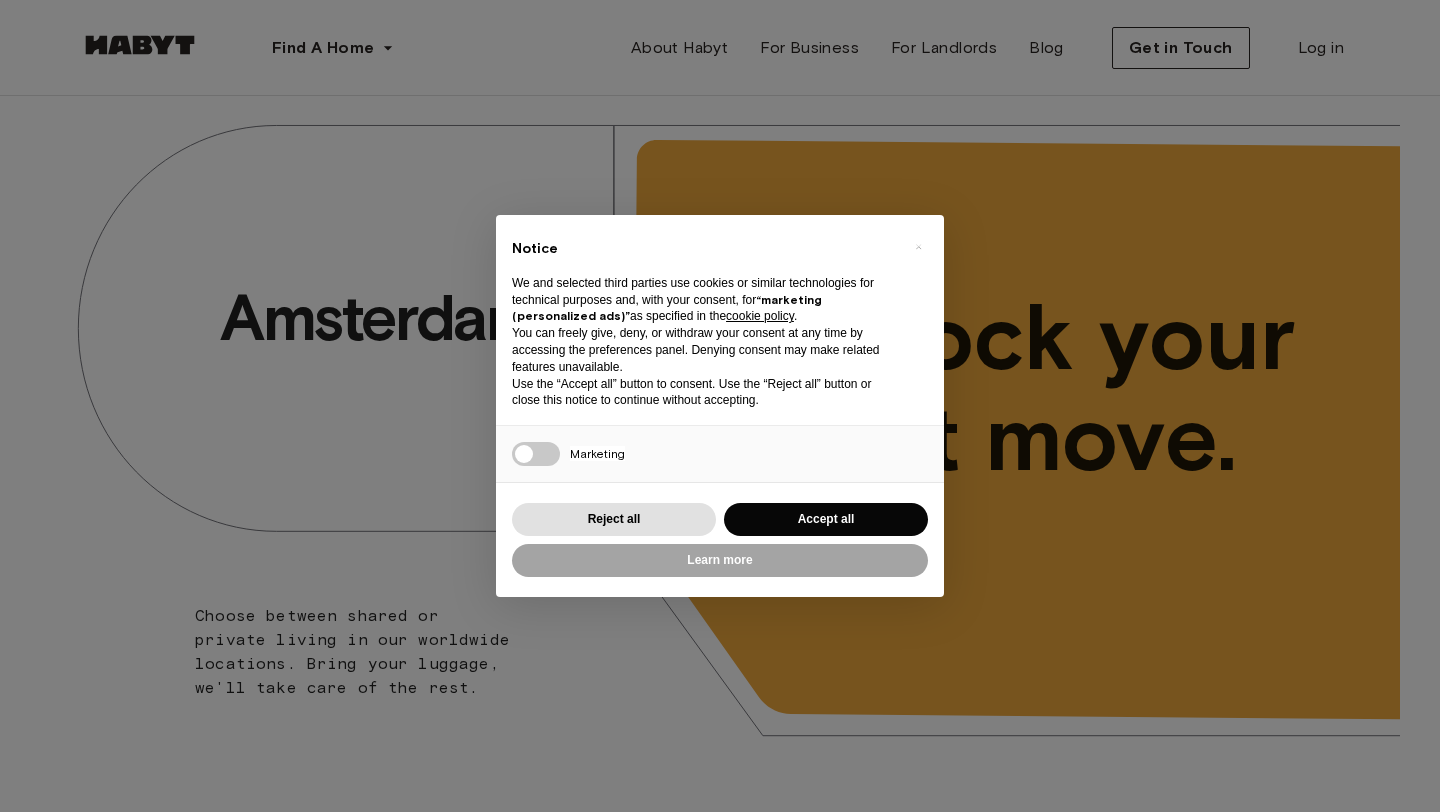 scroll, scrollTop: 0, scrollLeft: 0, axis: both 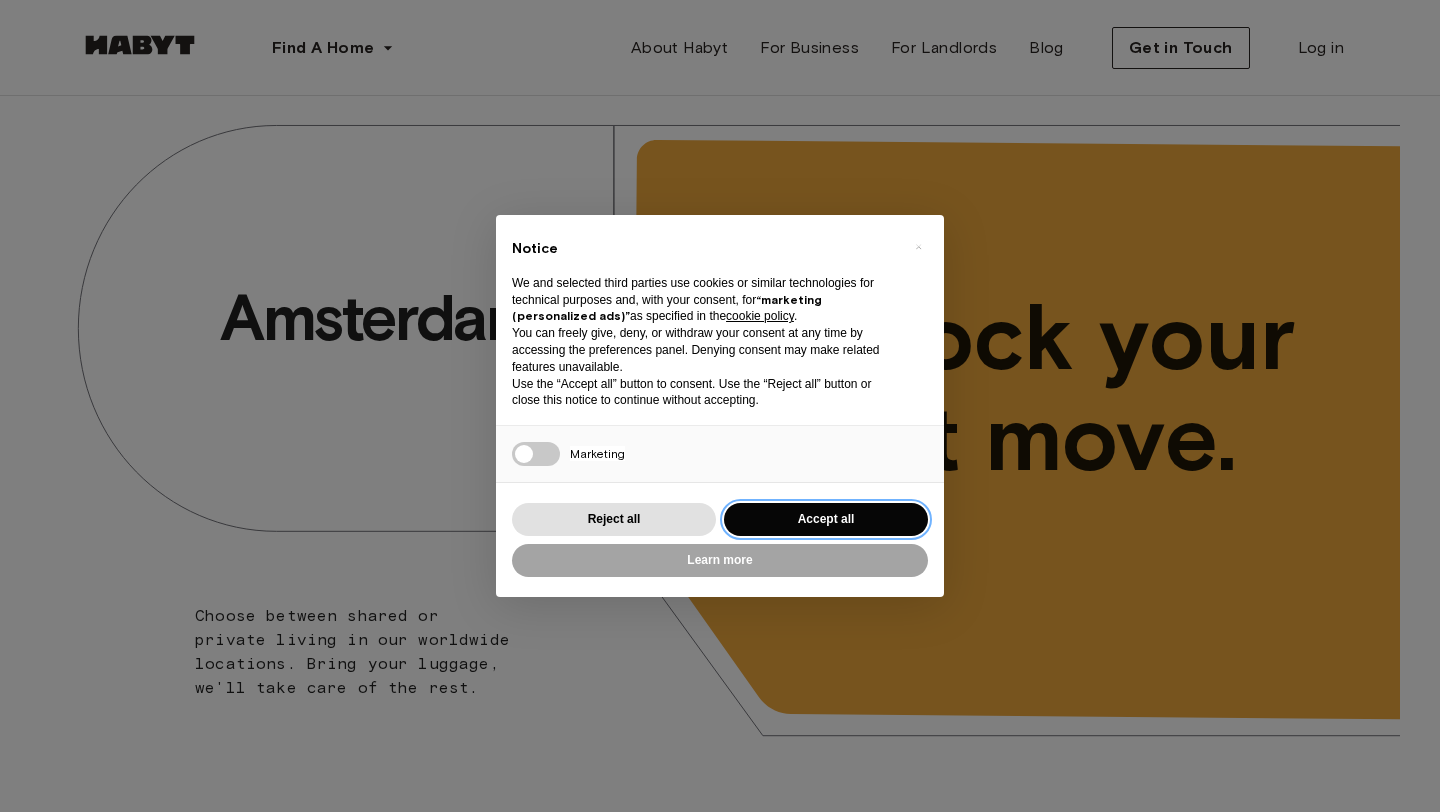 click on "Accept all" at bounding box center [826, 519] 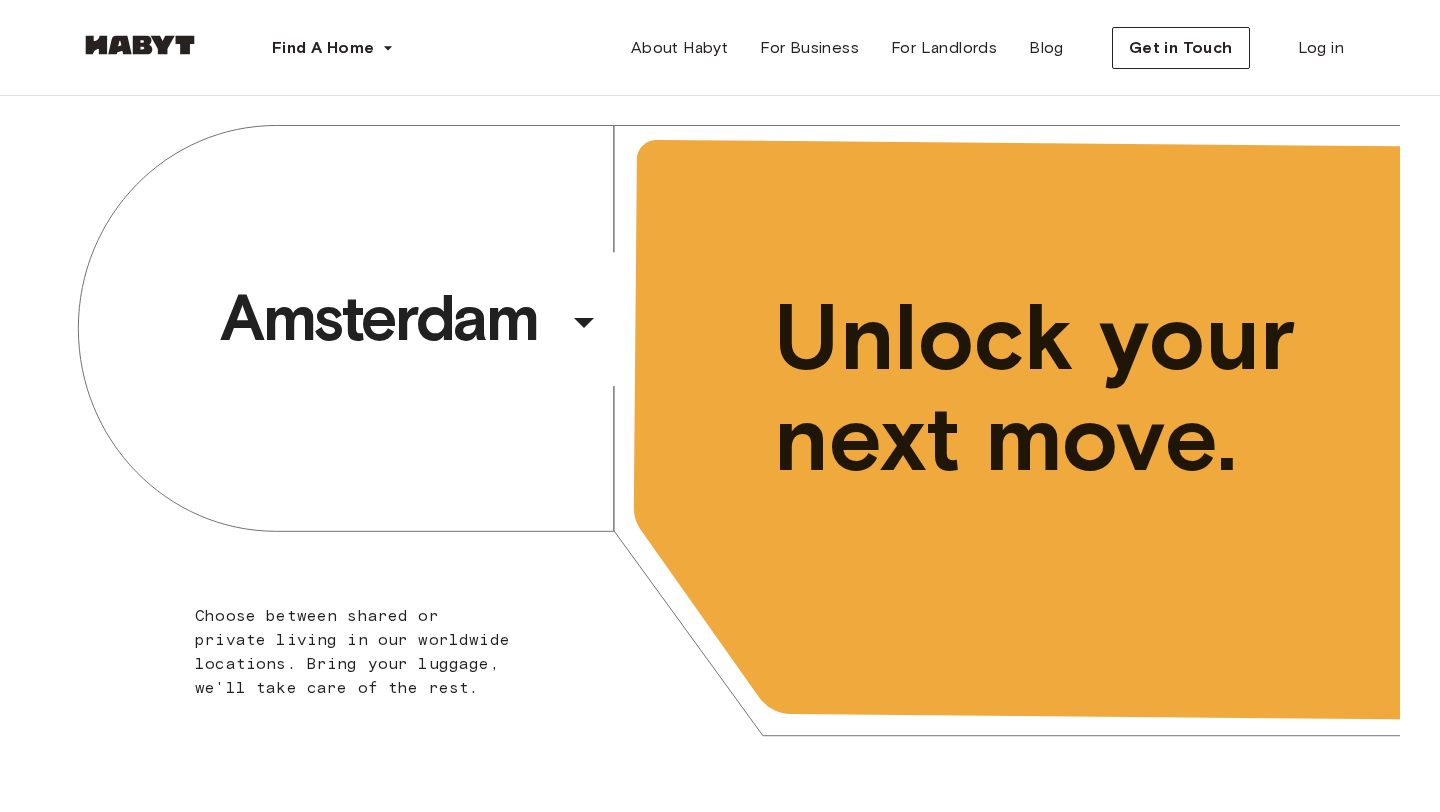 scroll, scrollTop: 0, scrollLeft: 0, axis: both 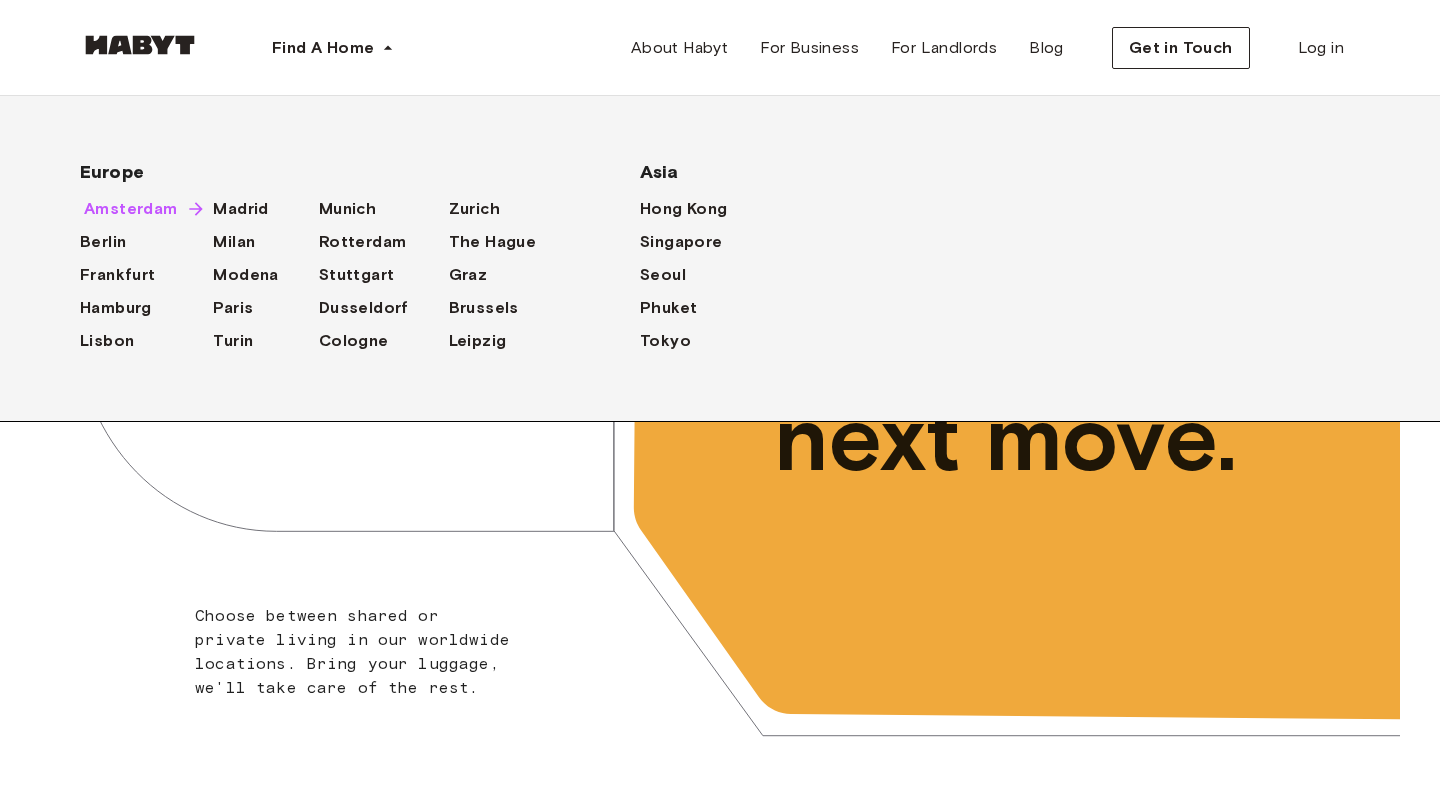 click on "Amsterdam" at bounding box center (131, 209) 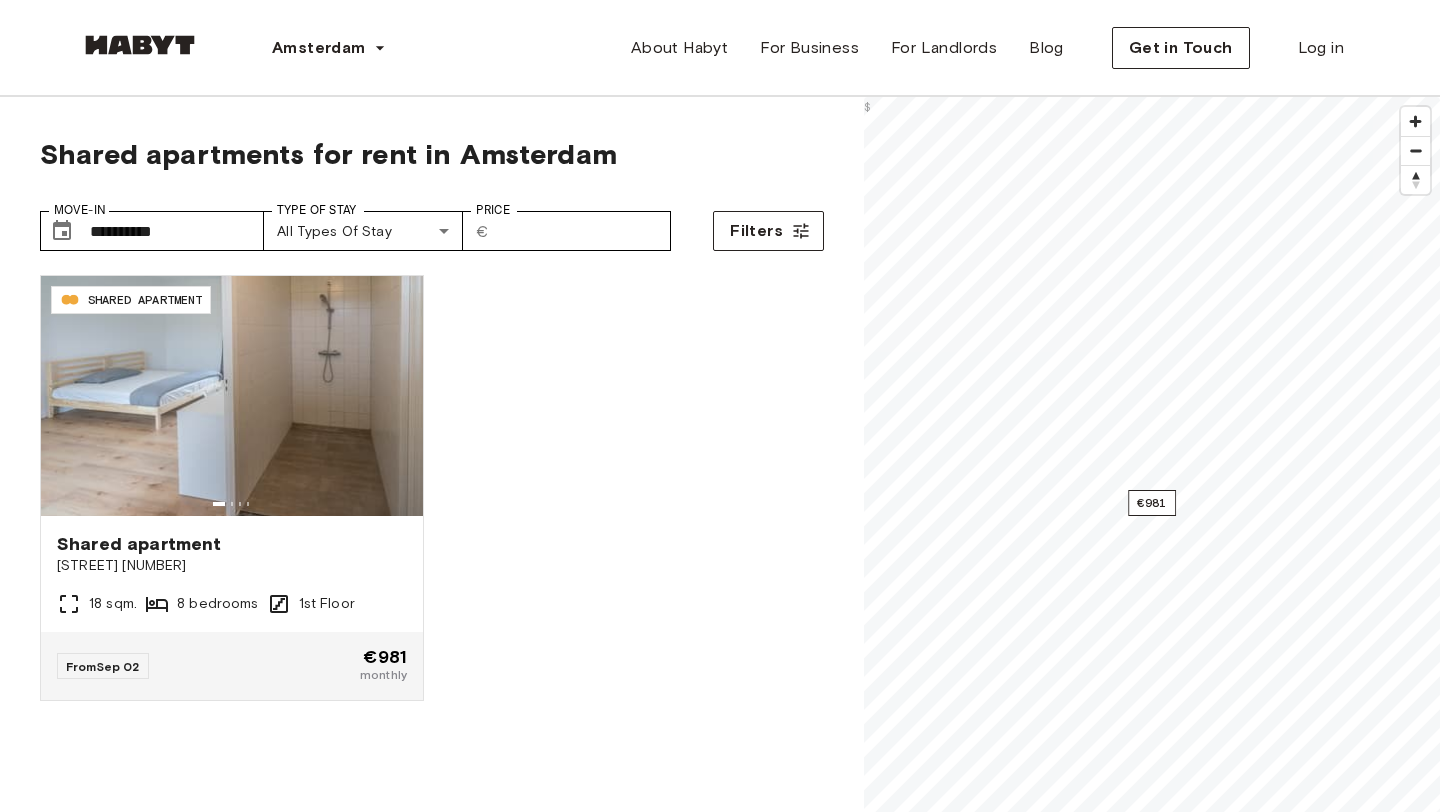 click on "NL-05-056-02M SHARED APARTMENT Shared apartment Osdorperweg 931 18 sqm. 8 bedrooms 1st Floor From  Sep 02 €981 monthly" at bounding box center [424, 476] 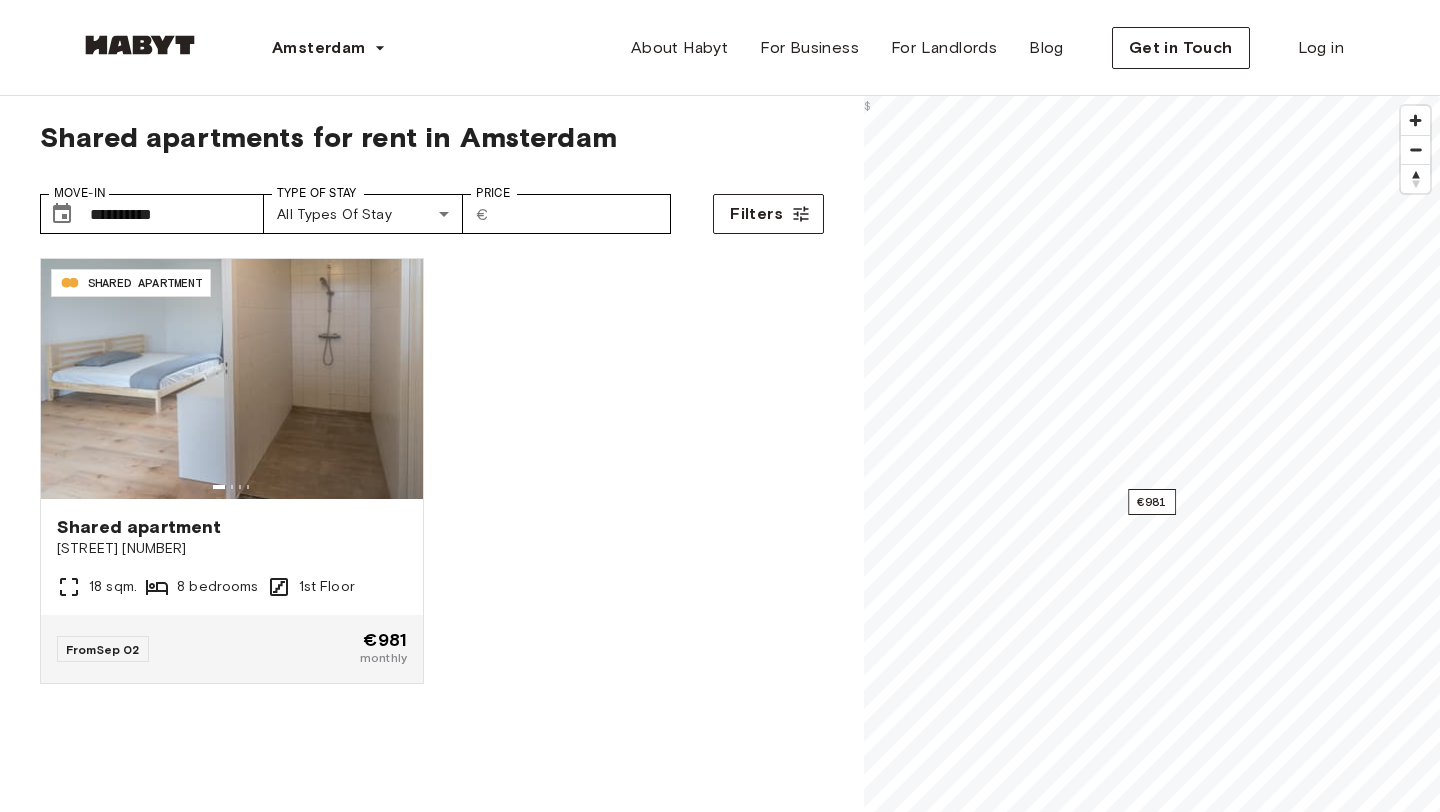 scroll, scrollTop: 13, scrollLeft: 0, axis: vertical 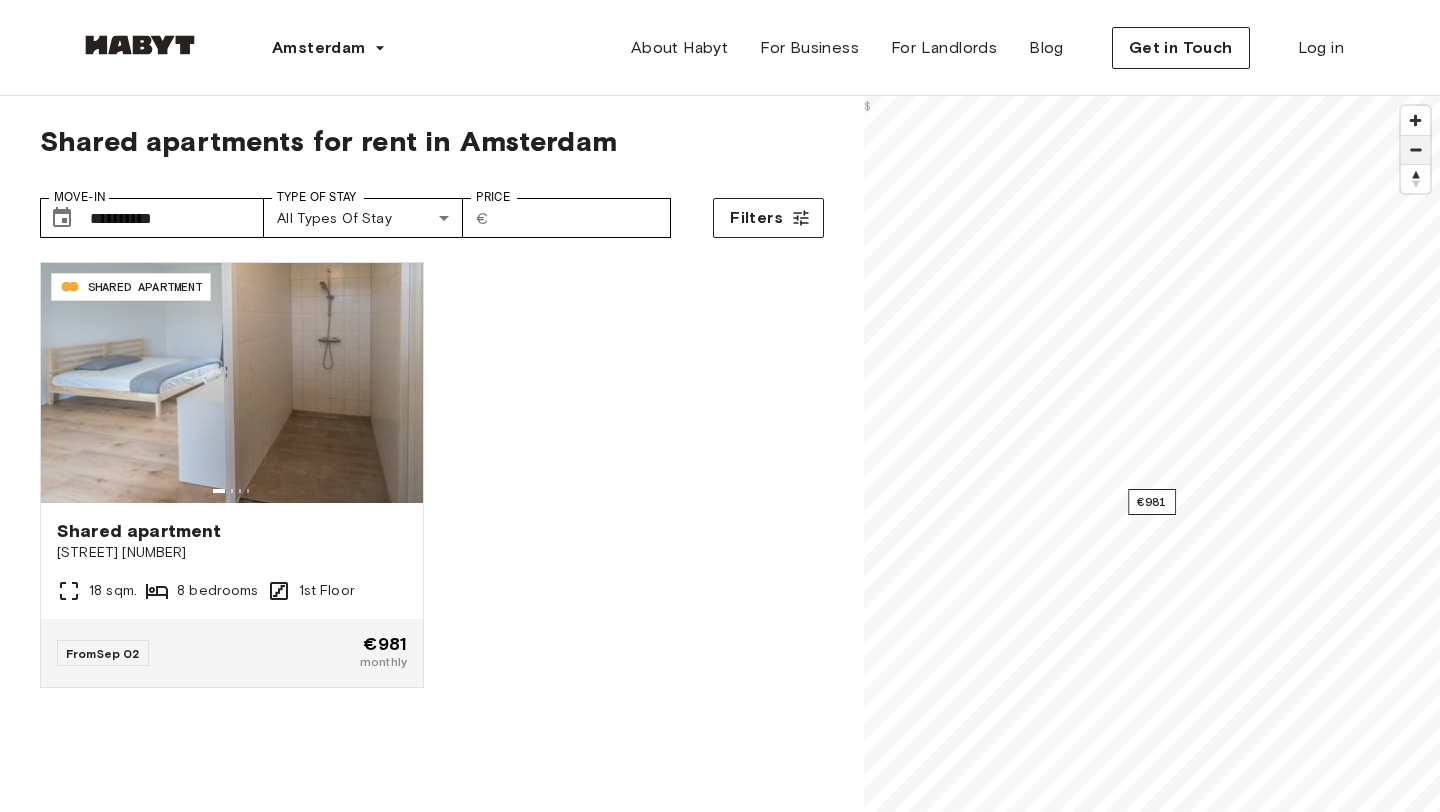 click at bounding box center [1415, 150] 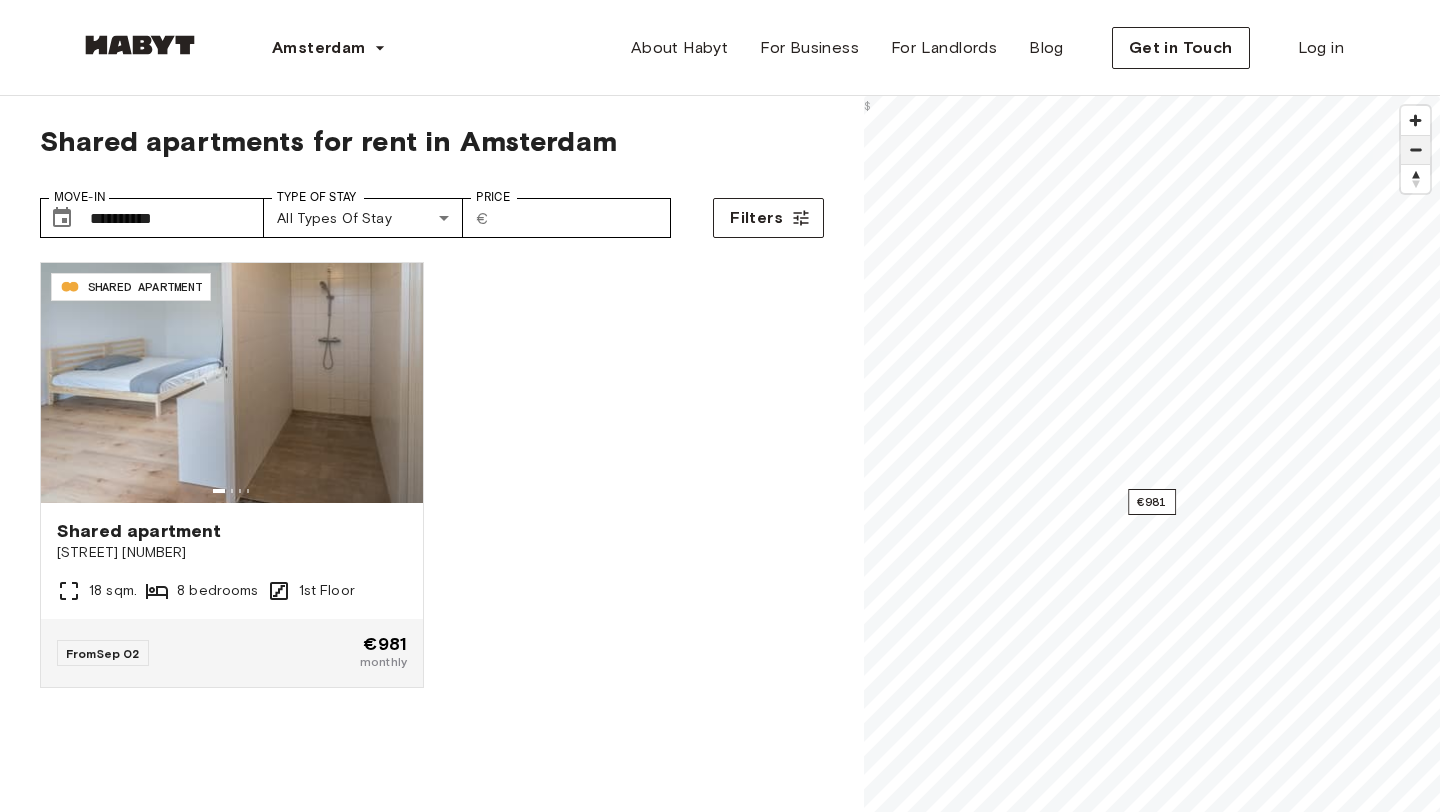 click at bounding box center (1415, 150) 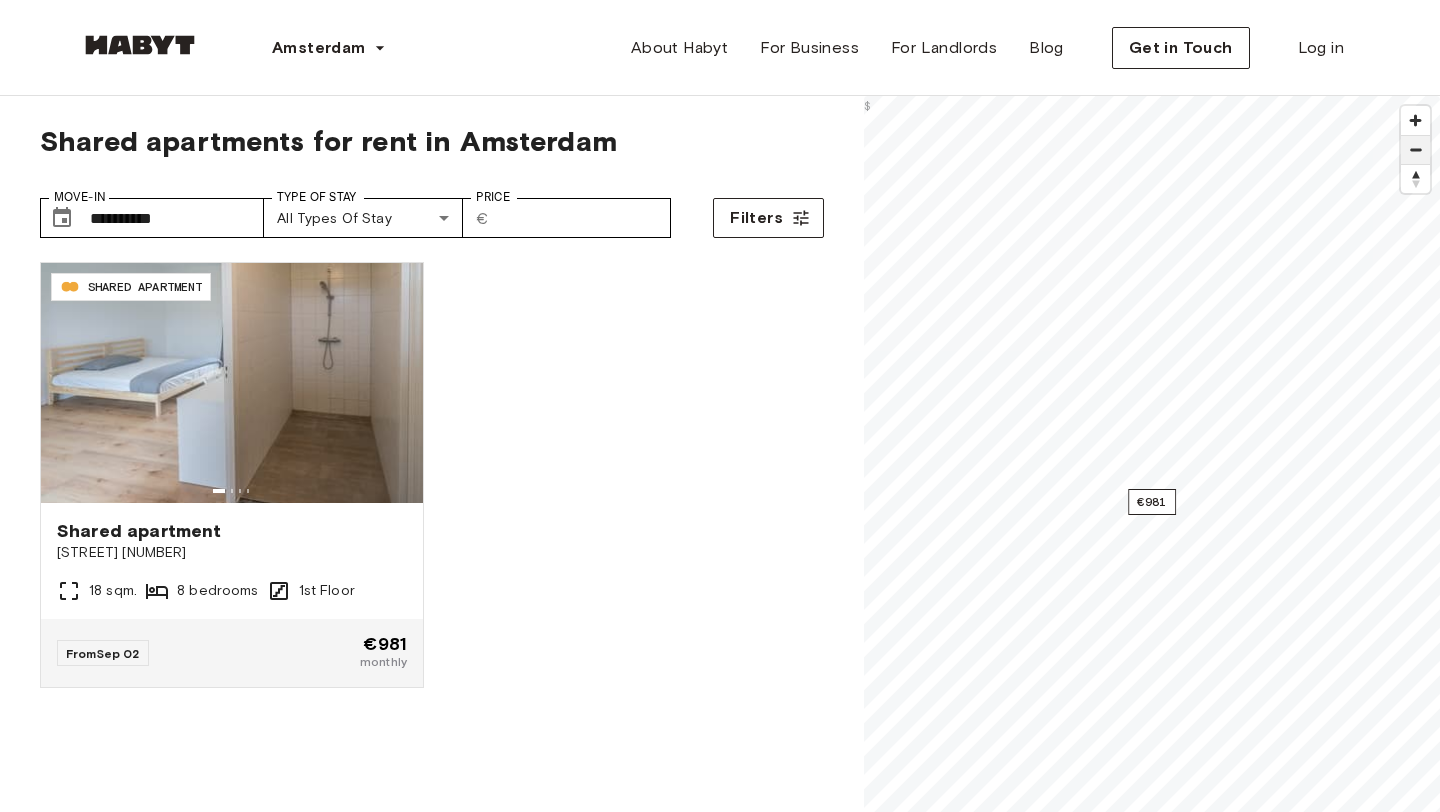 click at bounding box center (1415, 150) 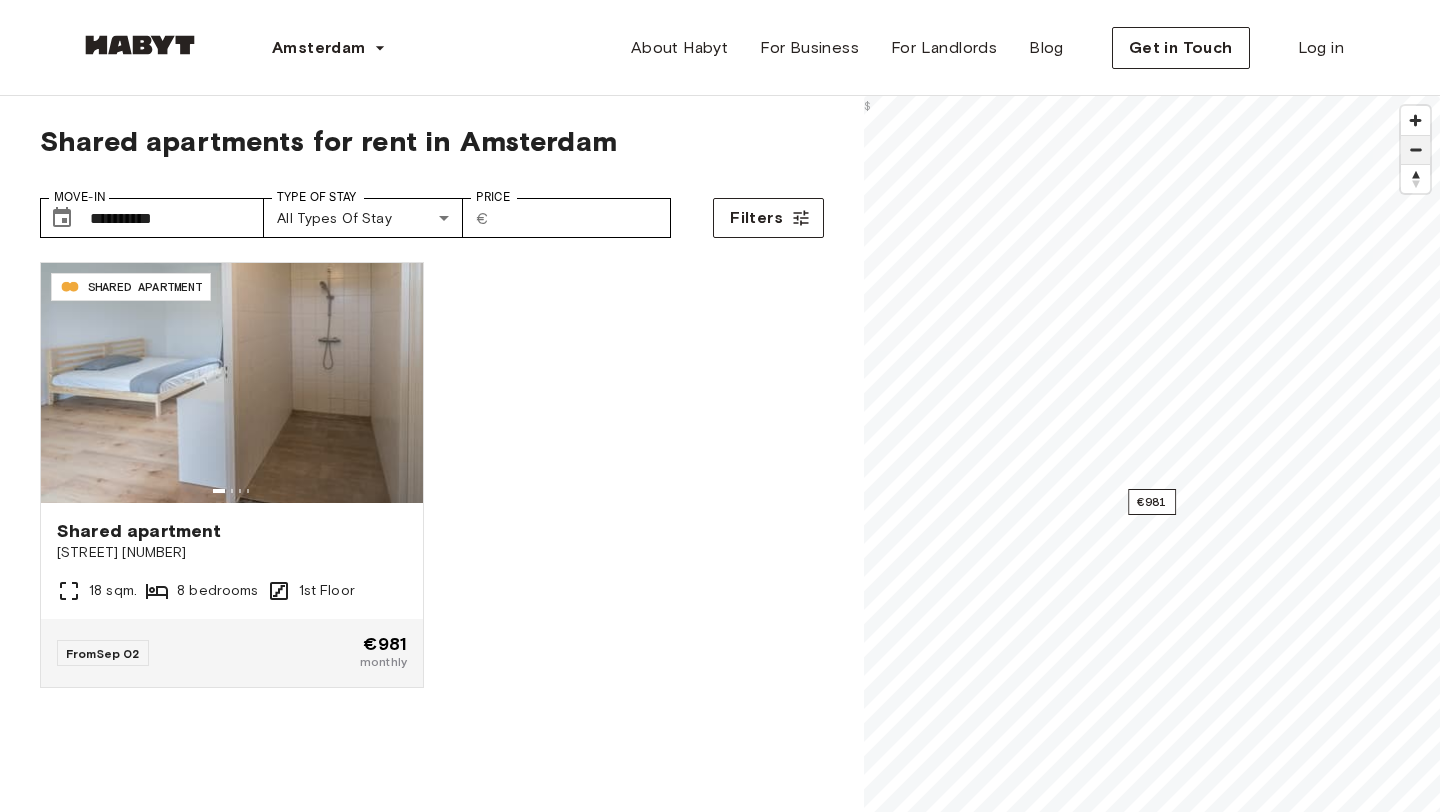 click at bounding box center (1415, 150) 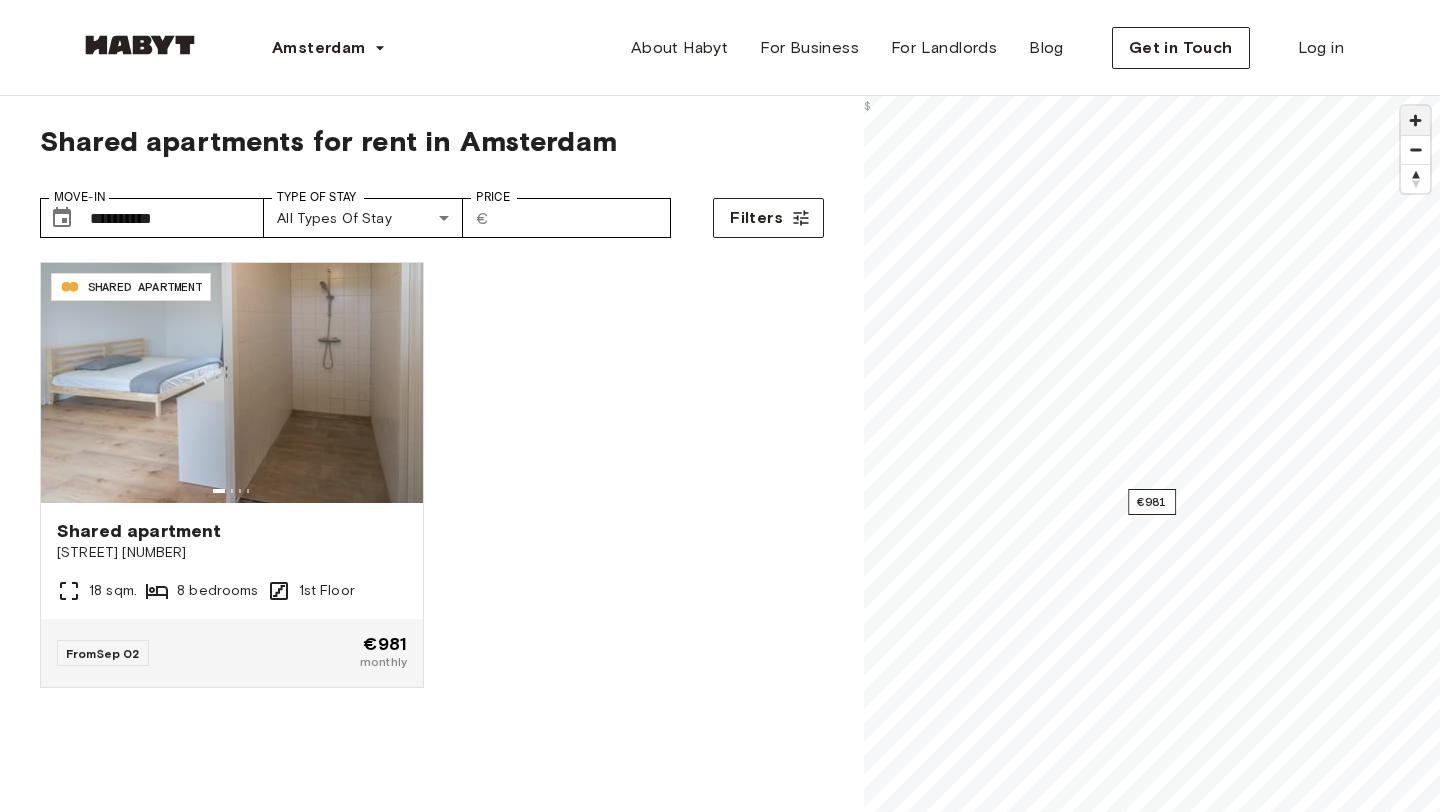 click at bounding box center (1415, 120) 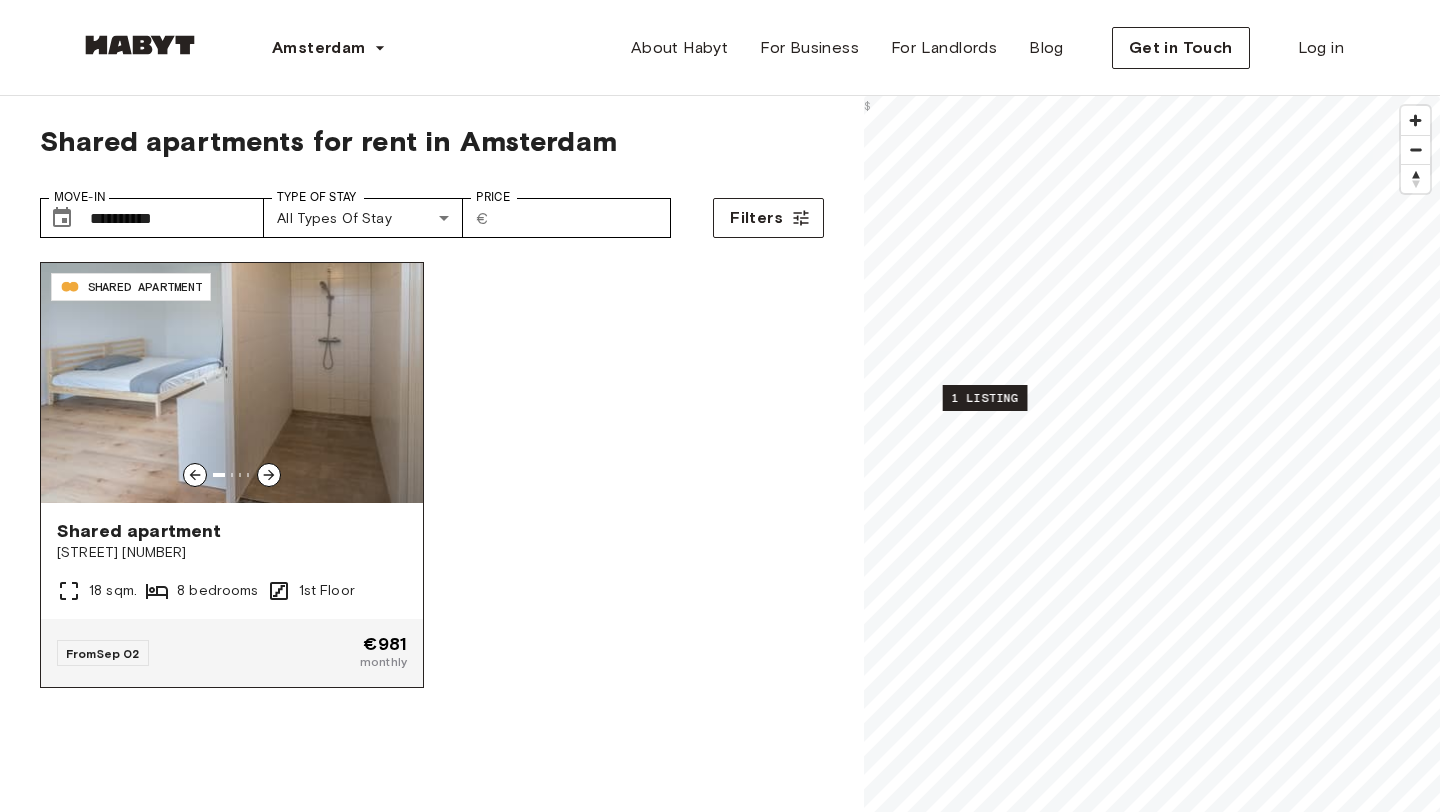 click at bounding box center (232, 383) 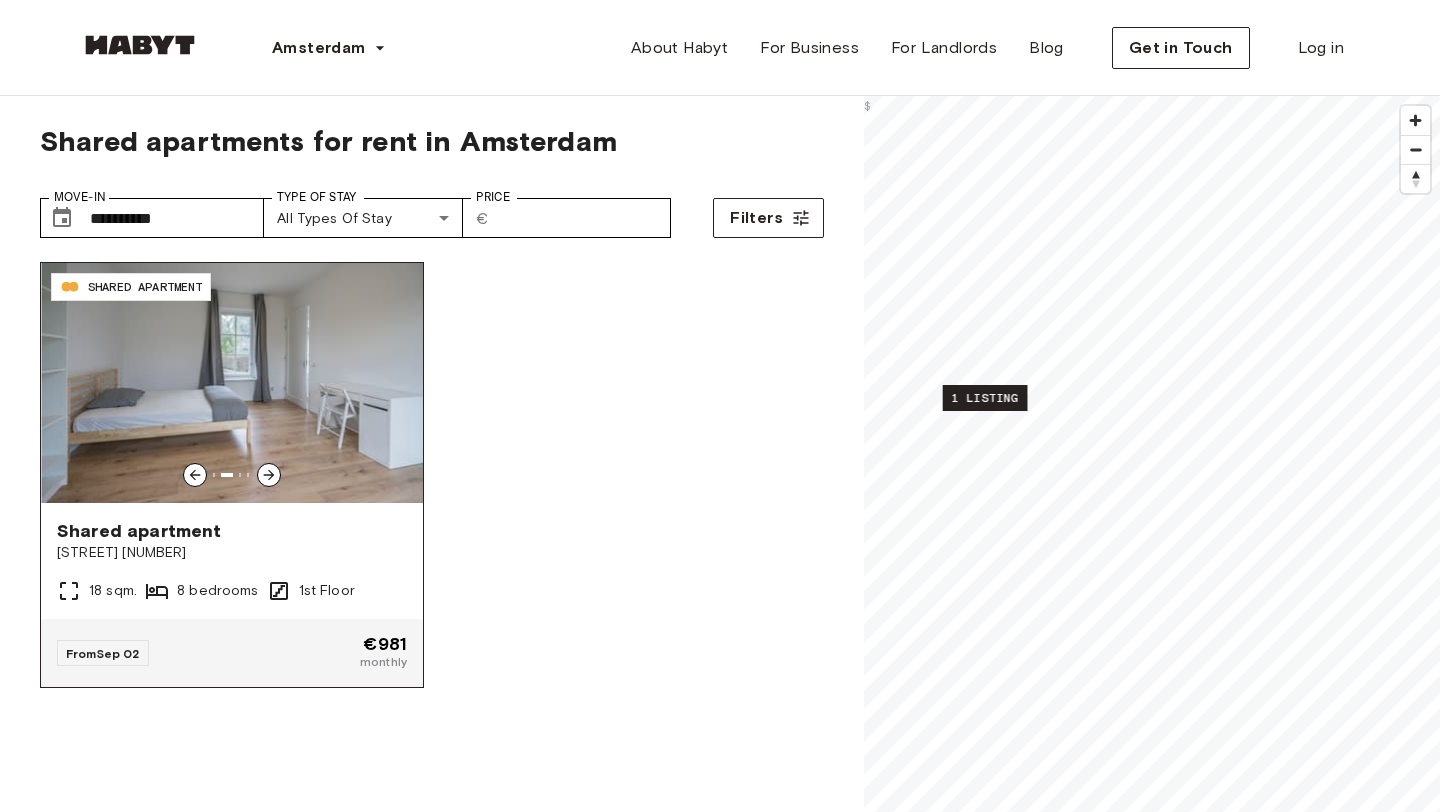 click 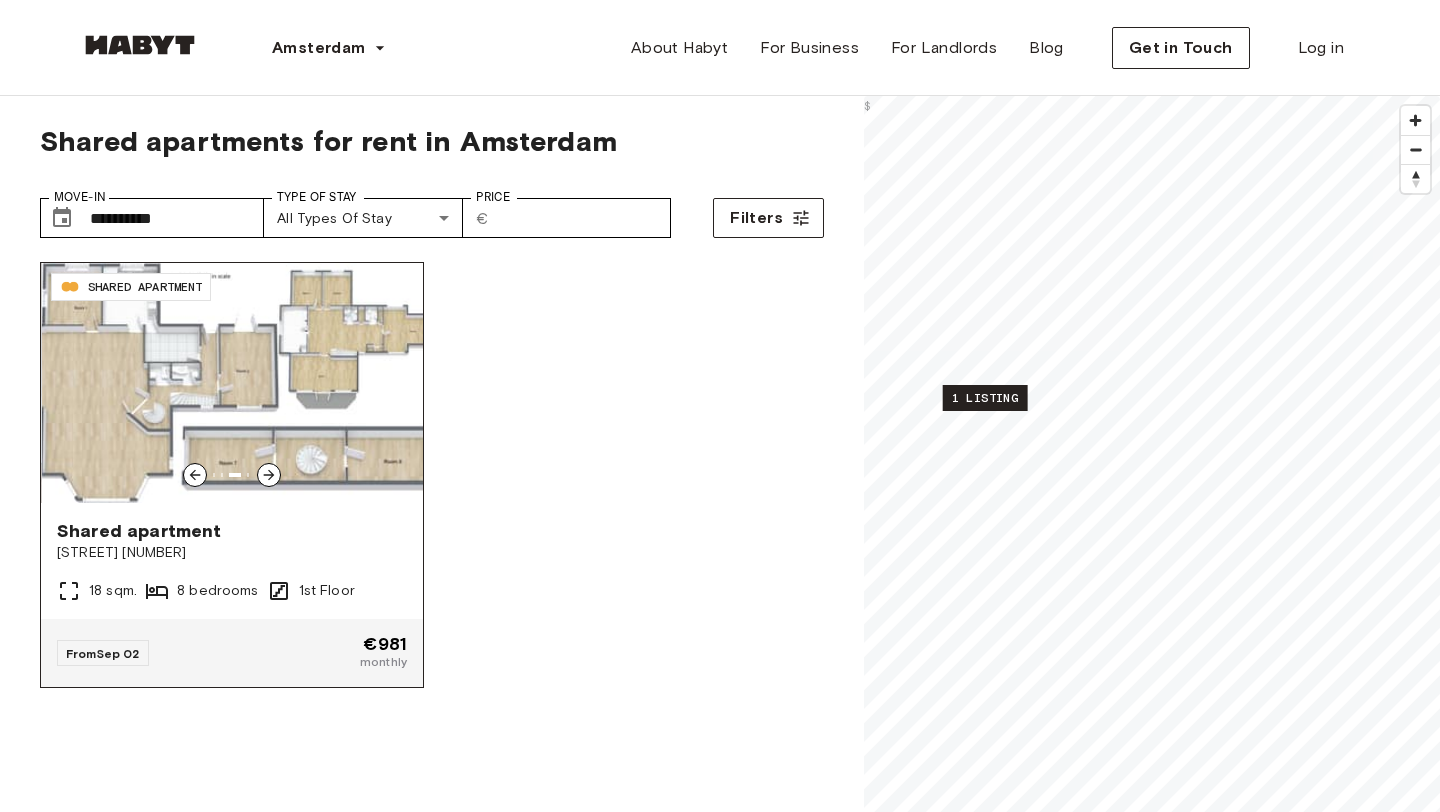 click 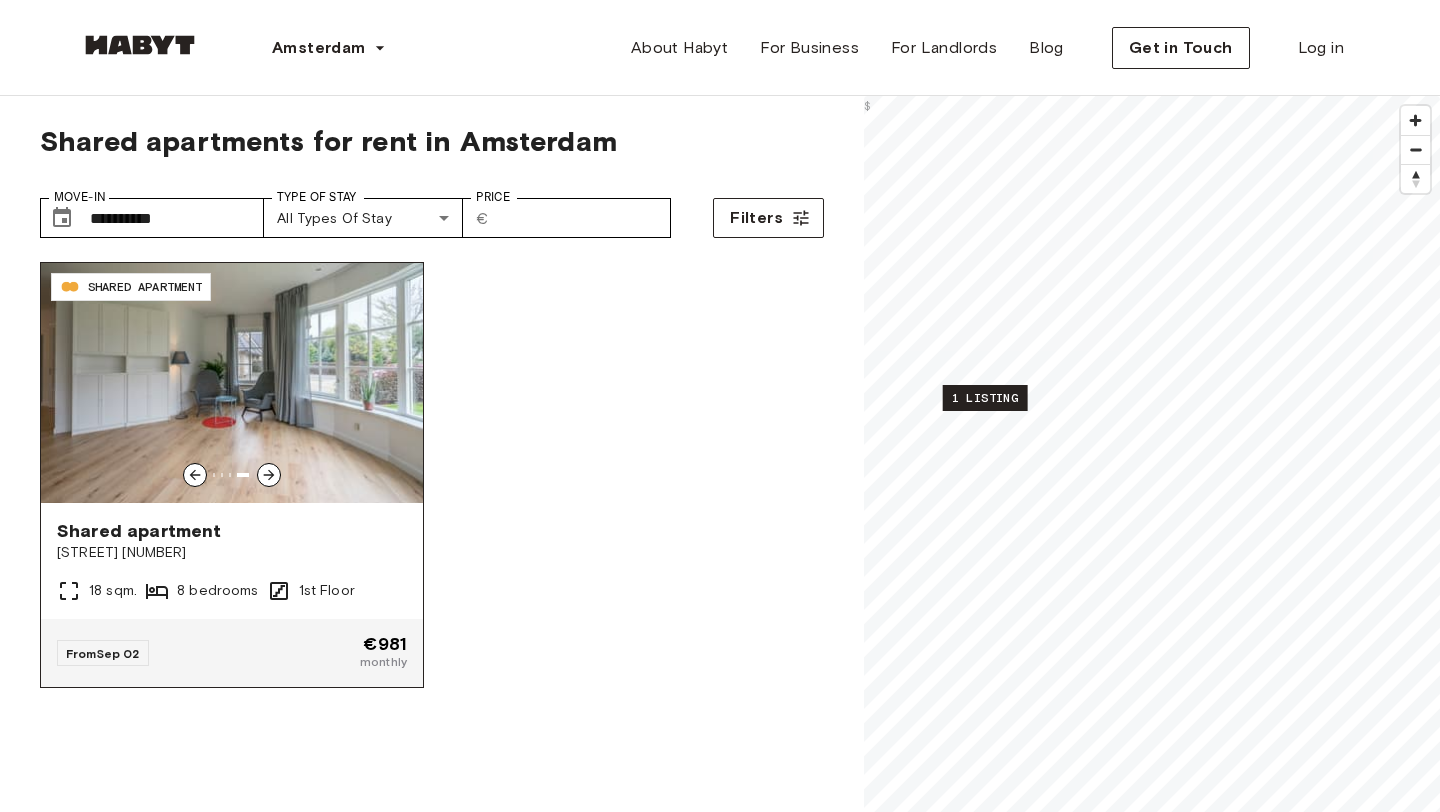 click on "Shared apartment" at bounding box center [232, 531] 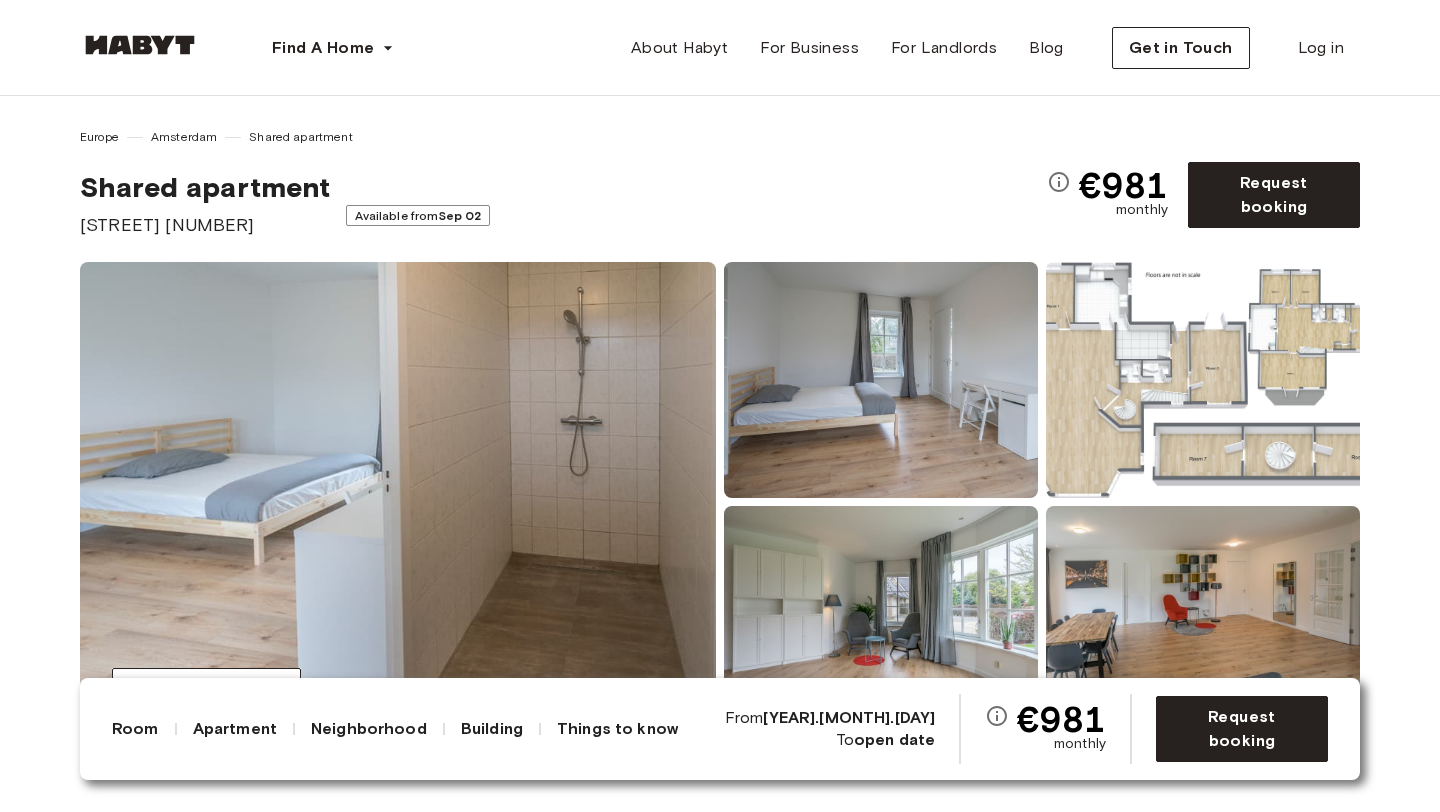 scroll, scrollTop: 0, scrollLeft: 0, axis: both 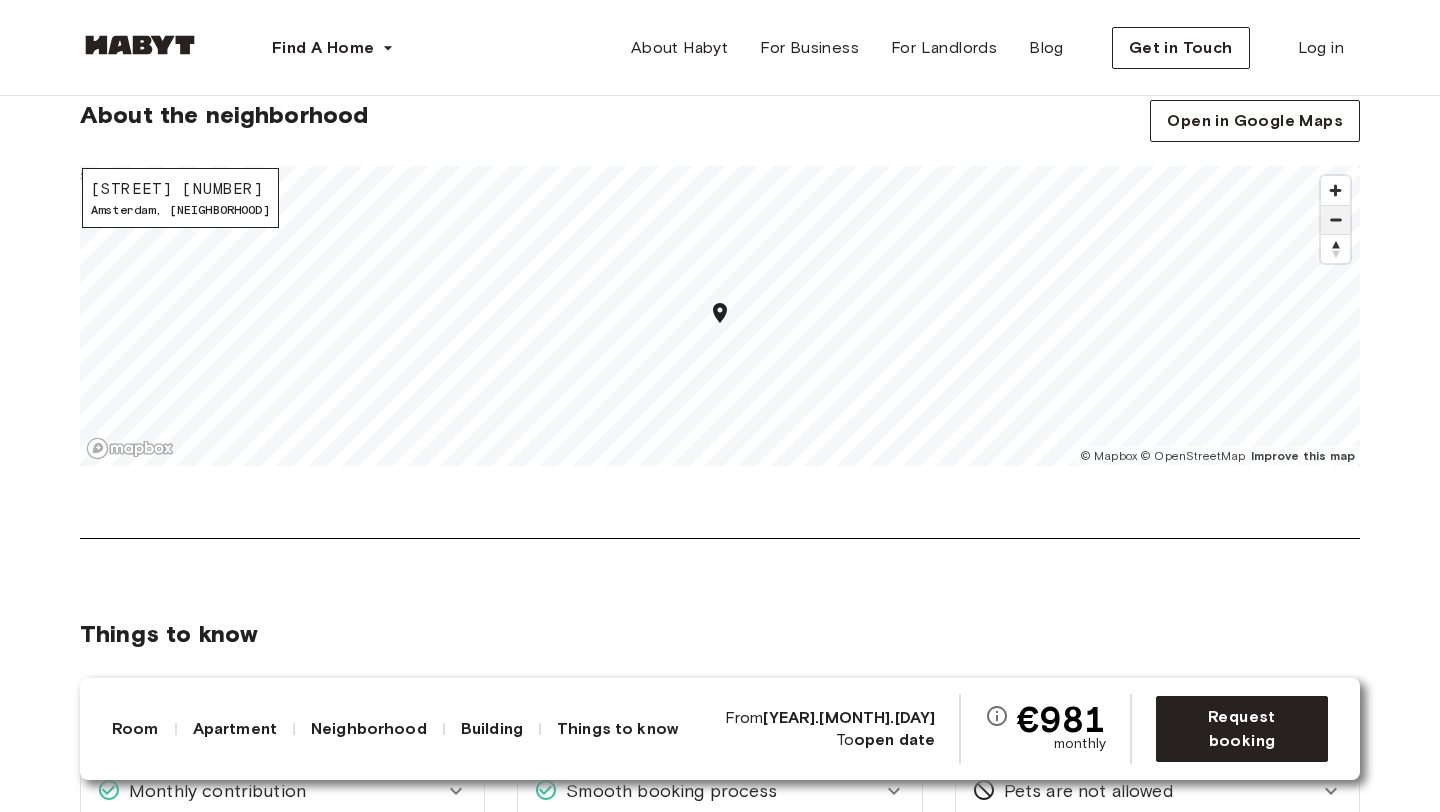 click at bounding box center (1335, 220) 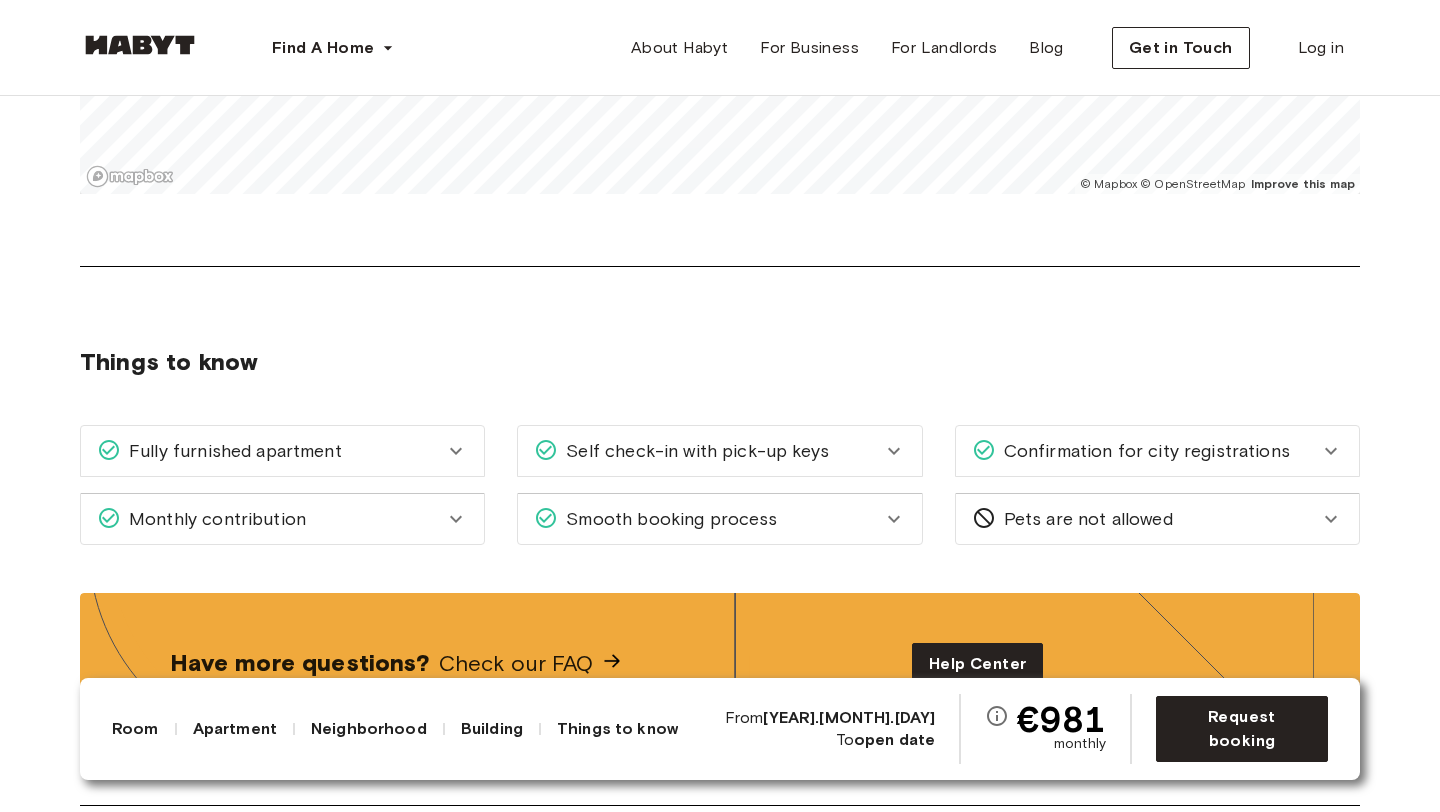 scroll, scrollTop: 1858, scrollLeft: 0, axis: vertical 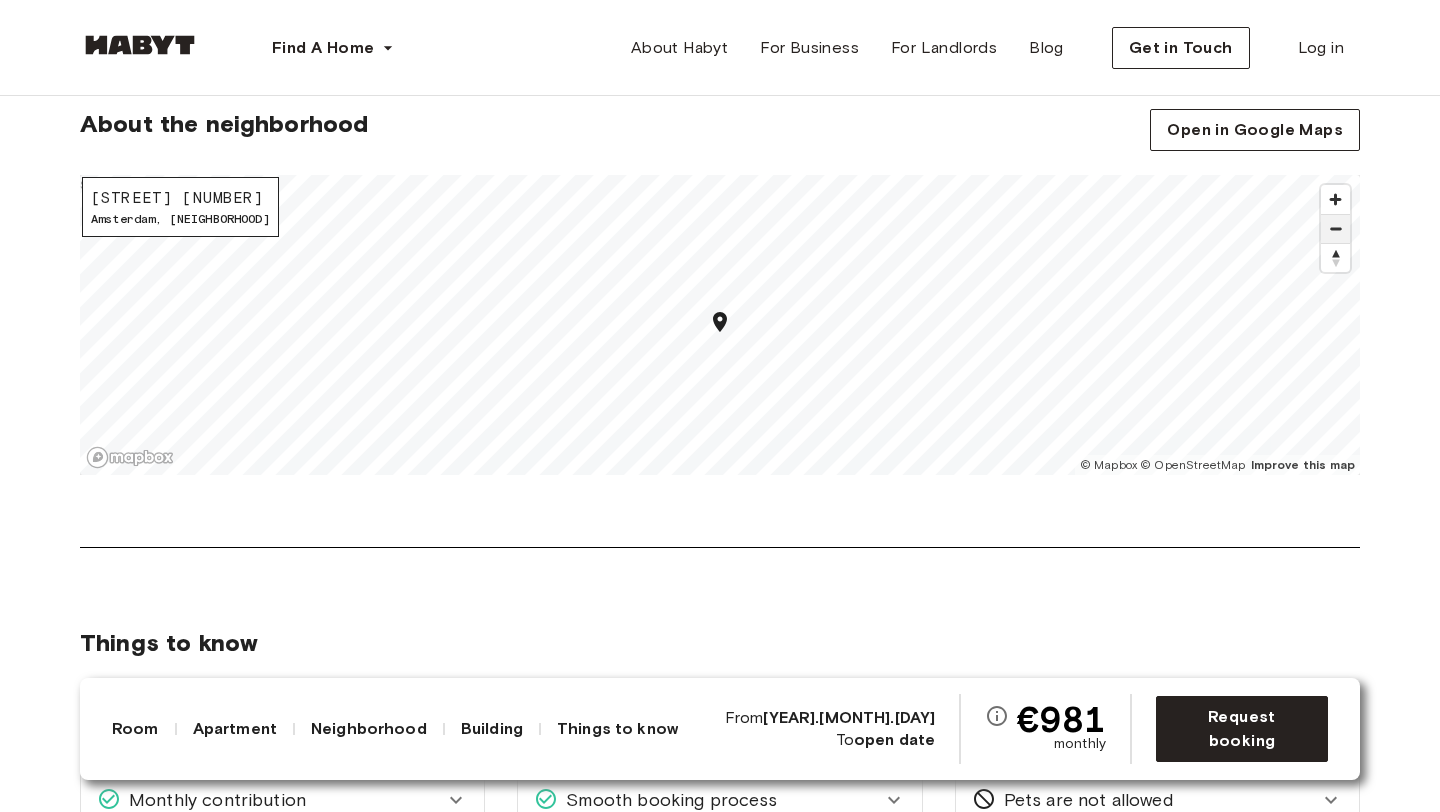 click at bounding box center (1335, 229) 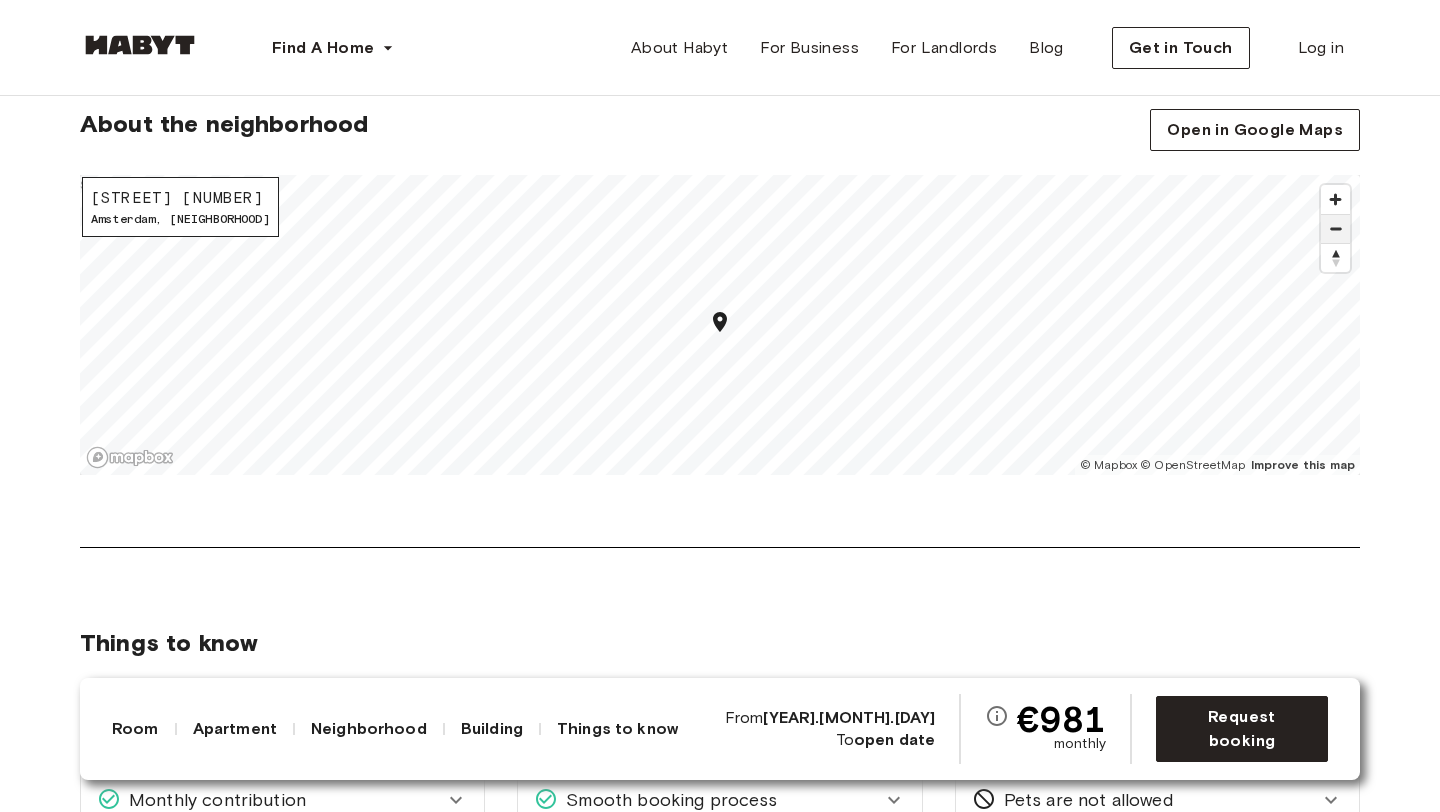 click at bounding box center [1335, 229] 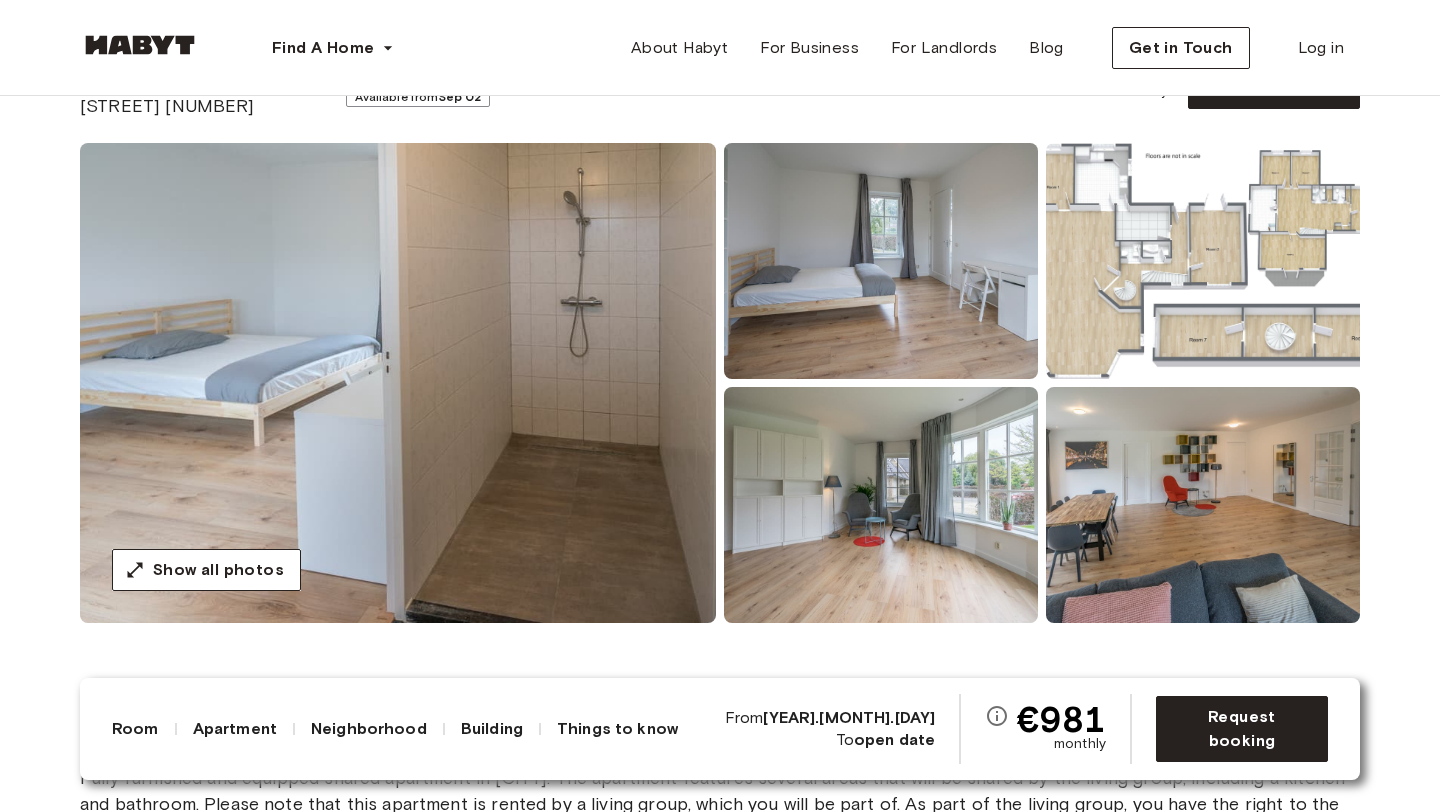 scroll, scrollTop: 117, scrollLeft: 0, axis: vertical 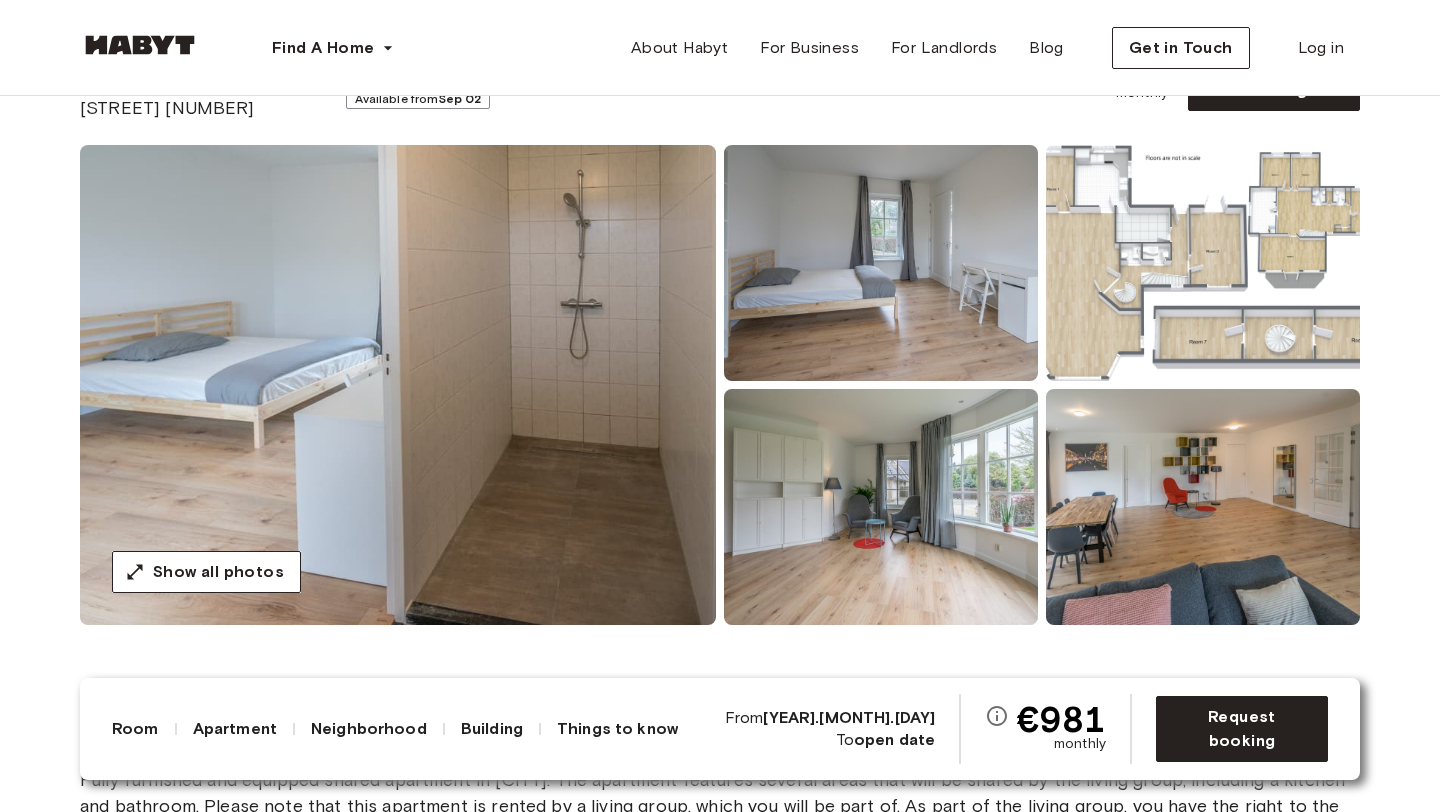 click at bounding box center [398, 385] 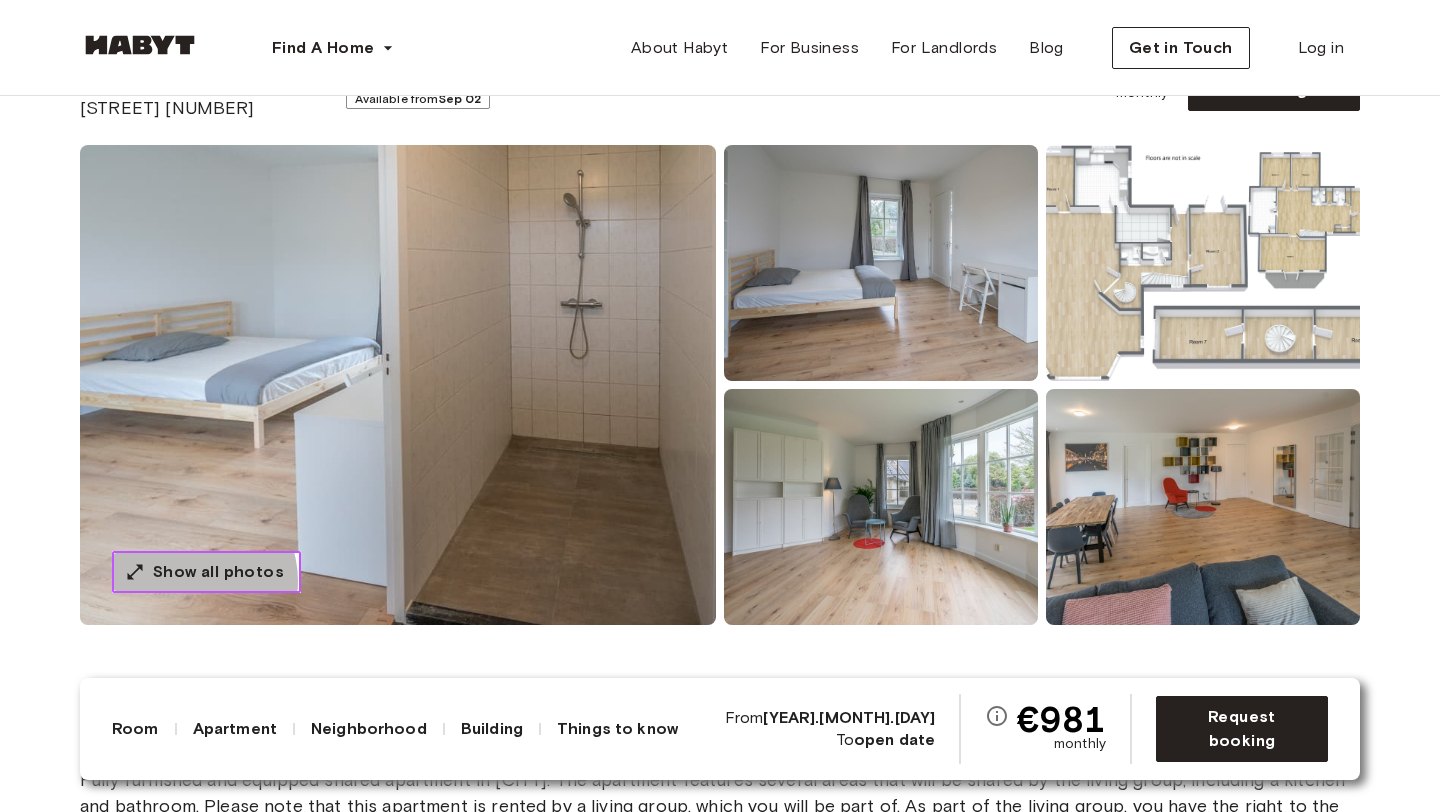 click on "Show all photos" at bounding box center (218, 572) 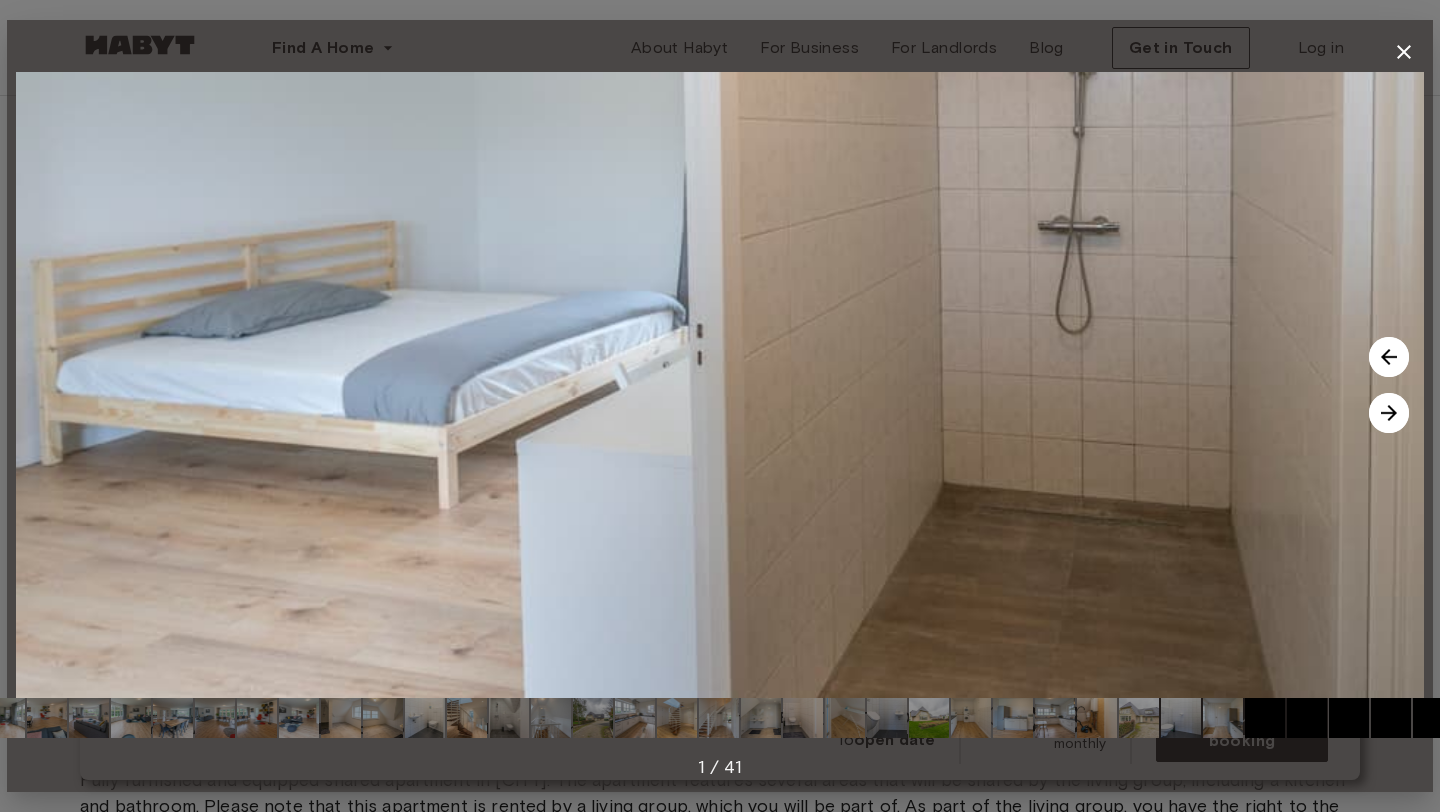click at bounding box center (720, 385) 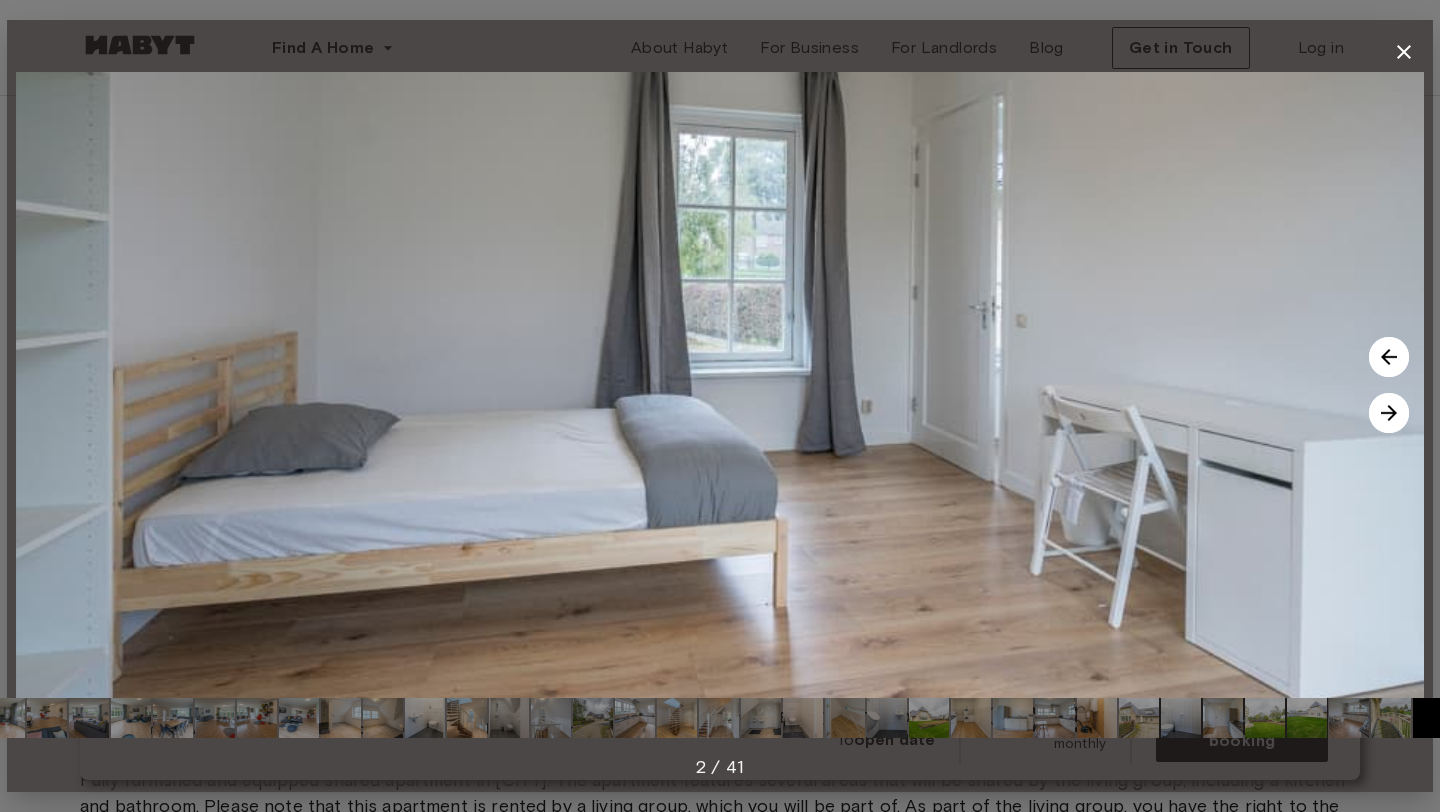 click at bounding box center (1389, 413) 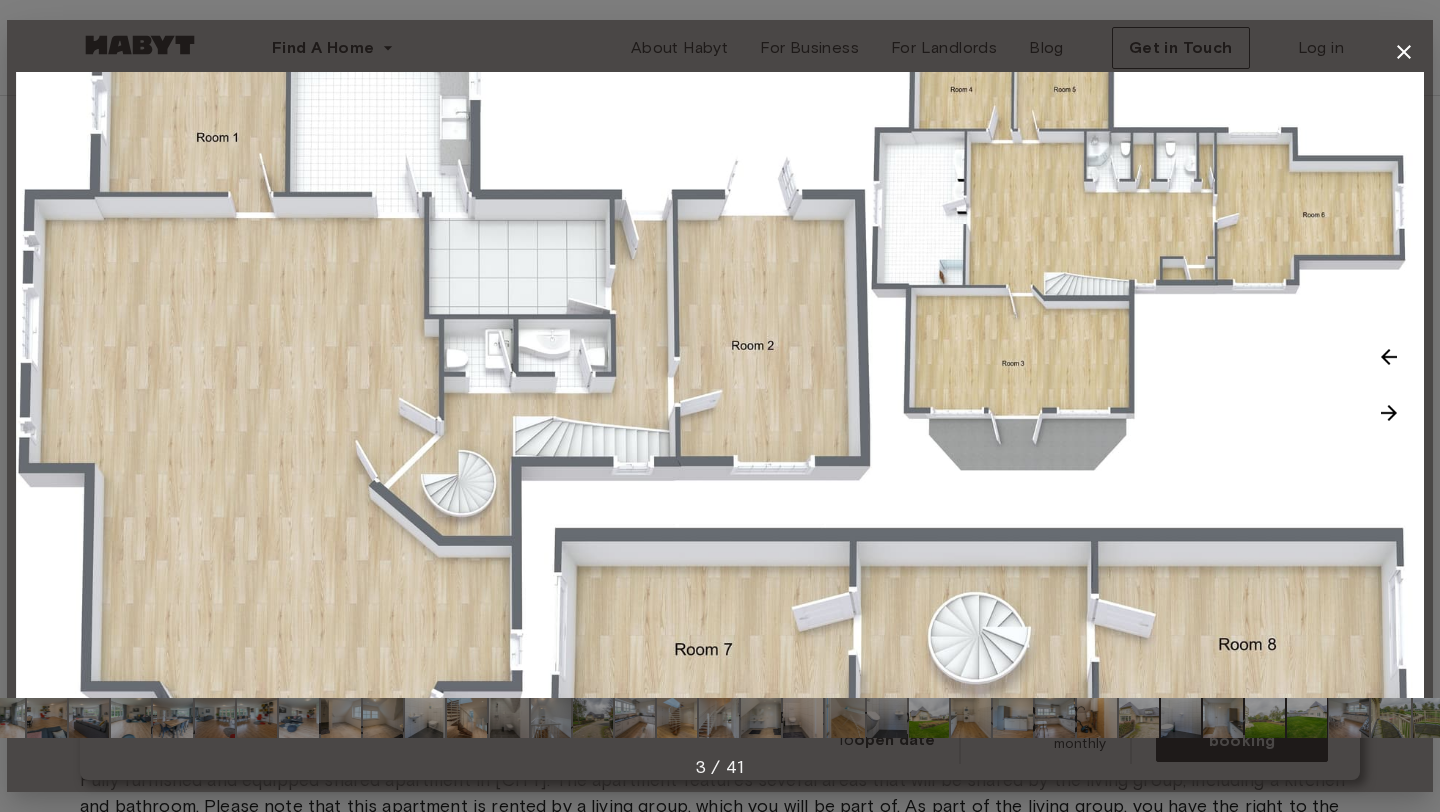 click at bounding box center (1389, 413) 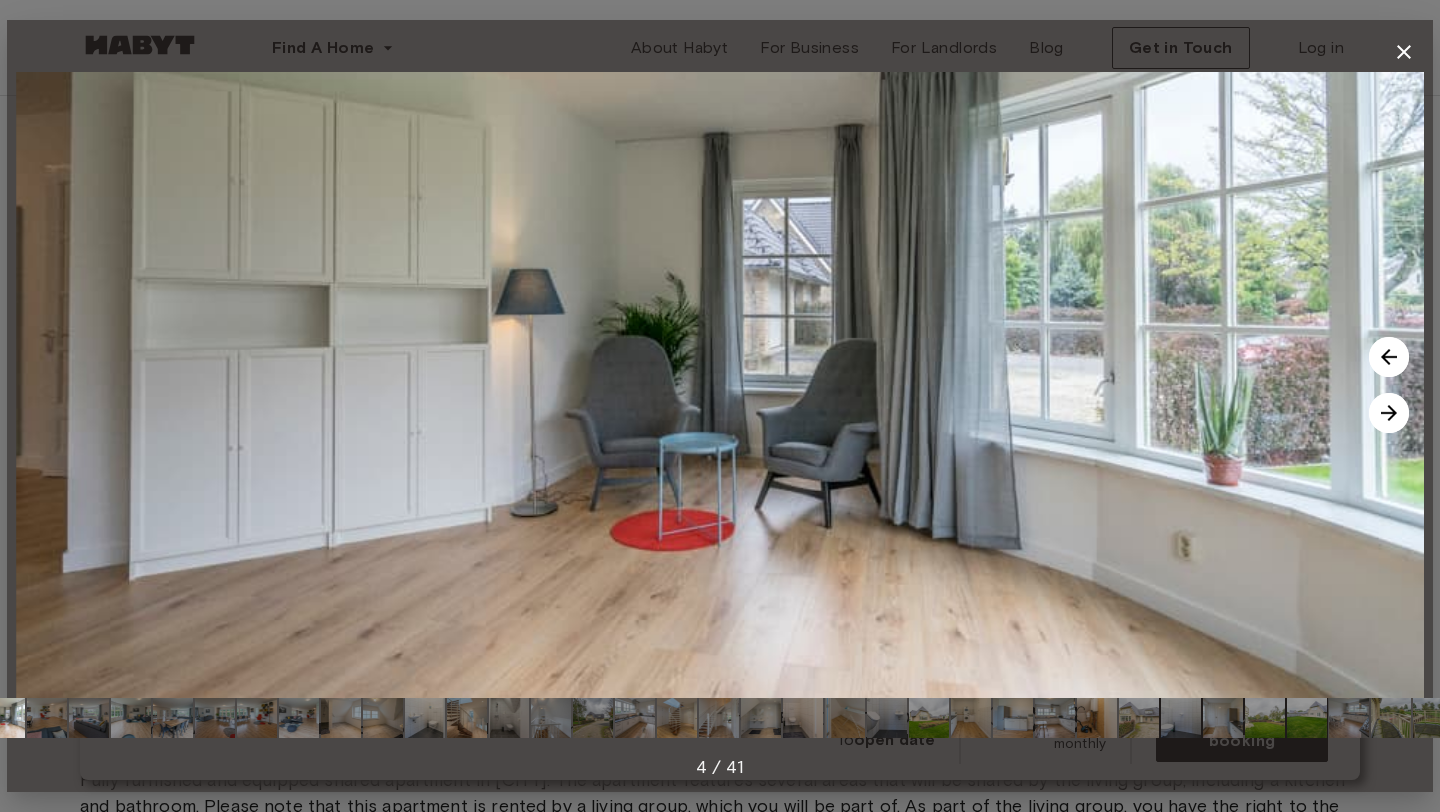 click at bounding box center [1389, 413] 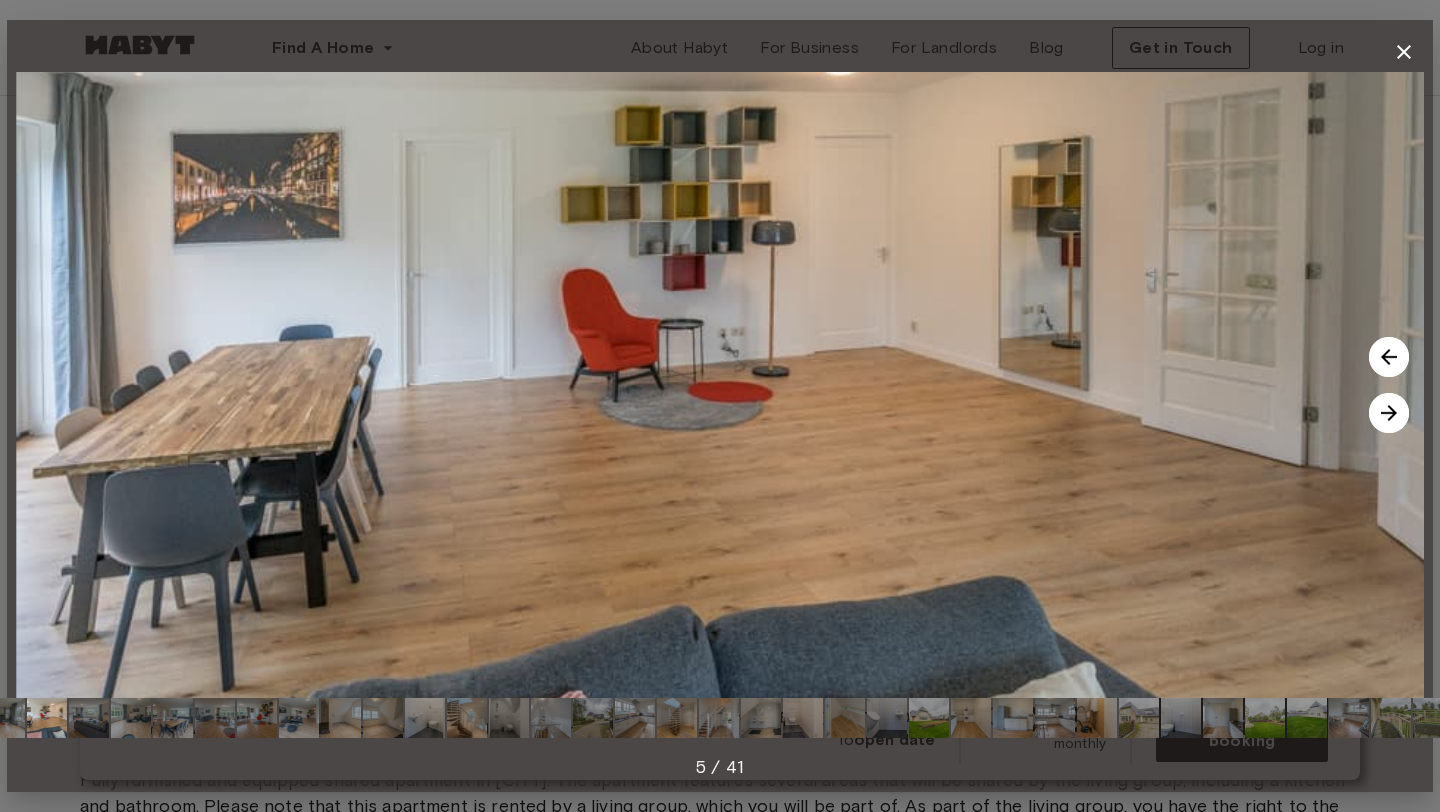 click at bounding box center (1389, 413) 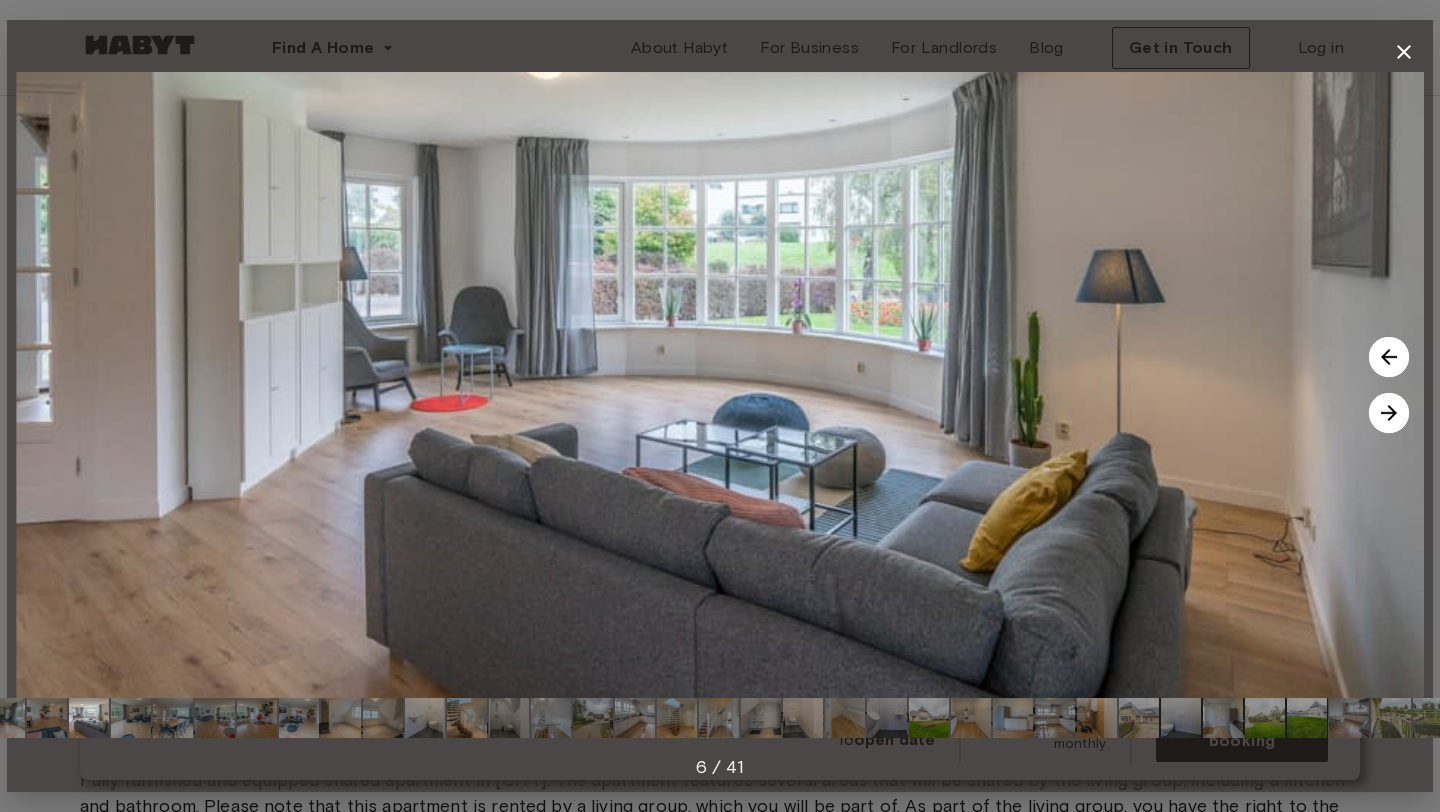 click at bounding box center [1389, 413] 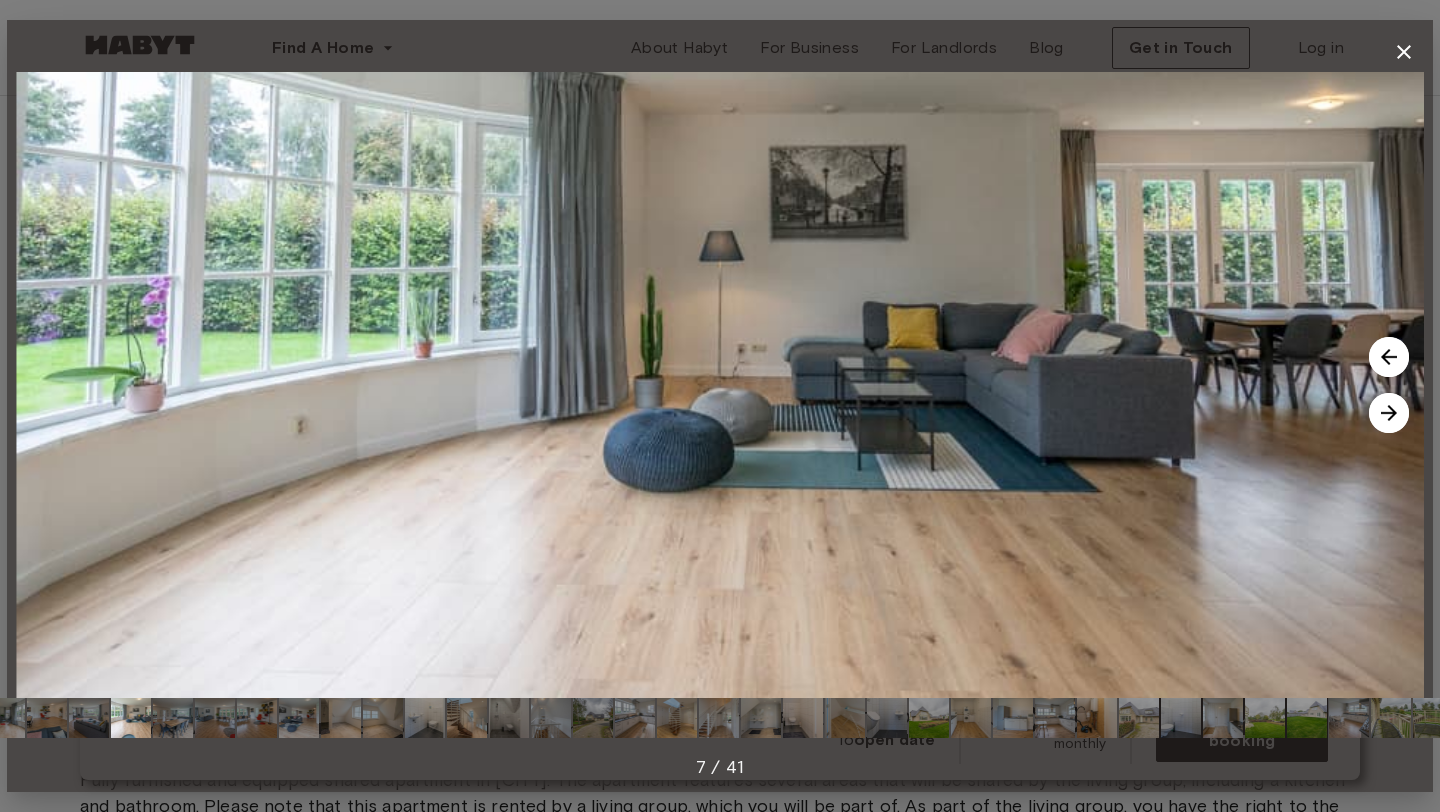 click at bounding box center (1389, 413) 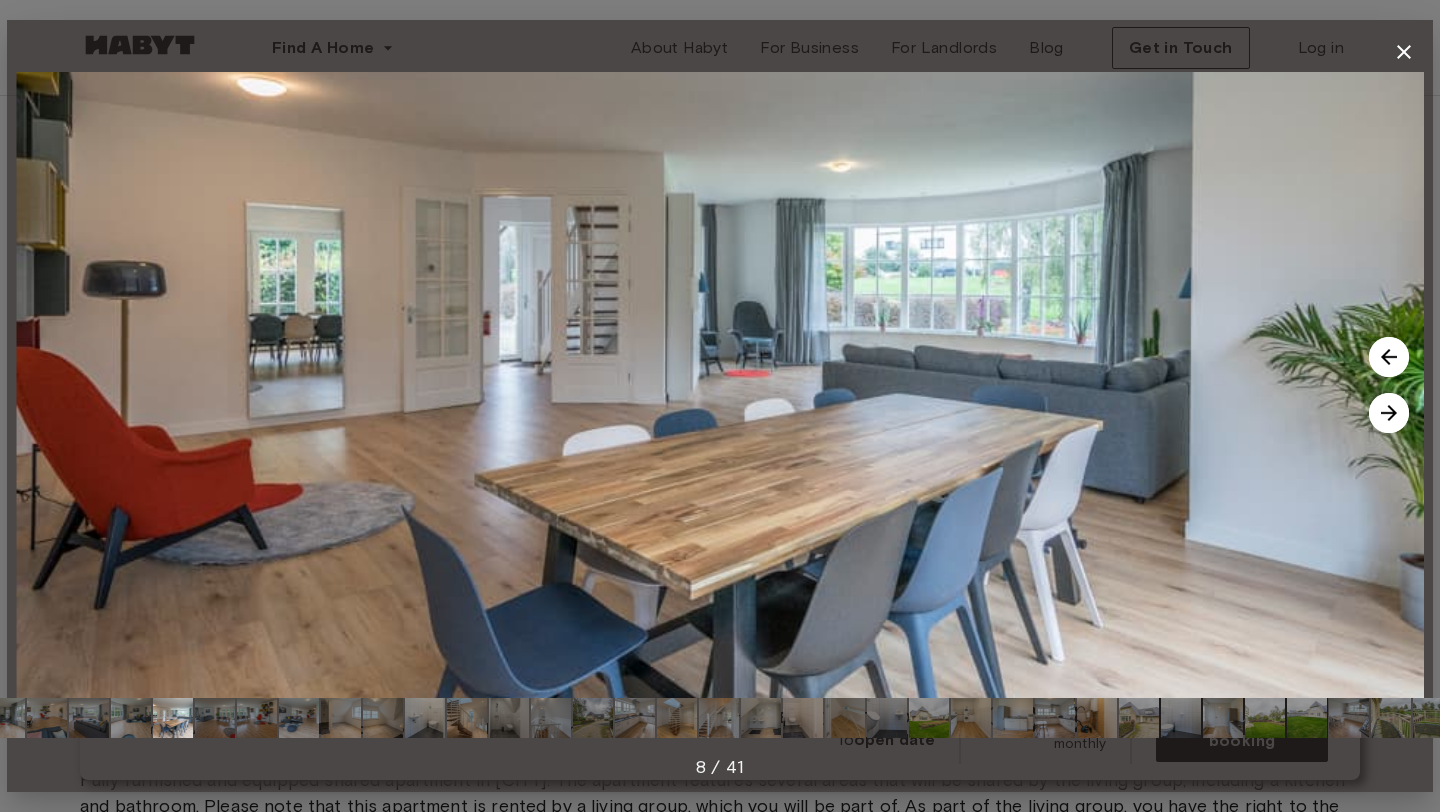 click at bounding box center (1389, 413) 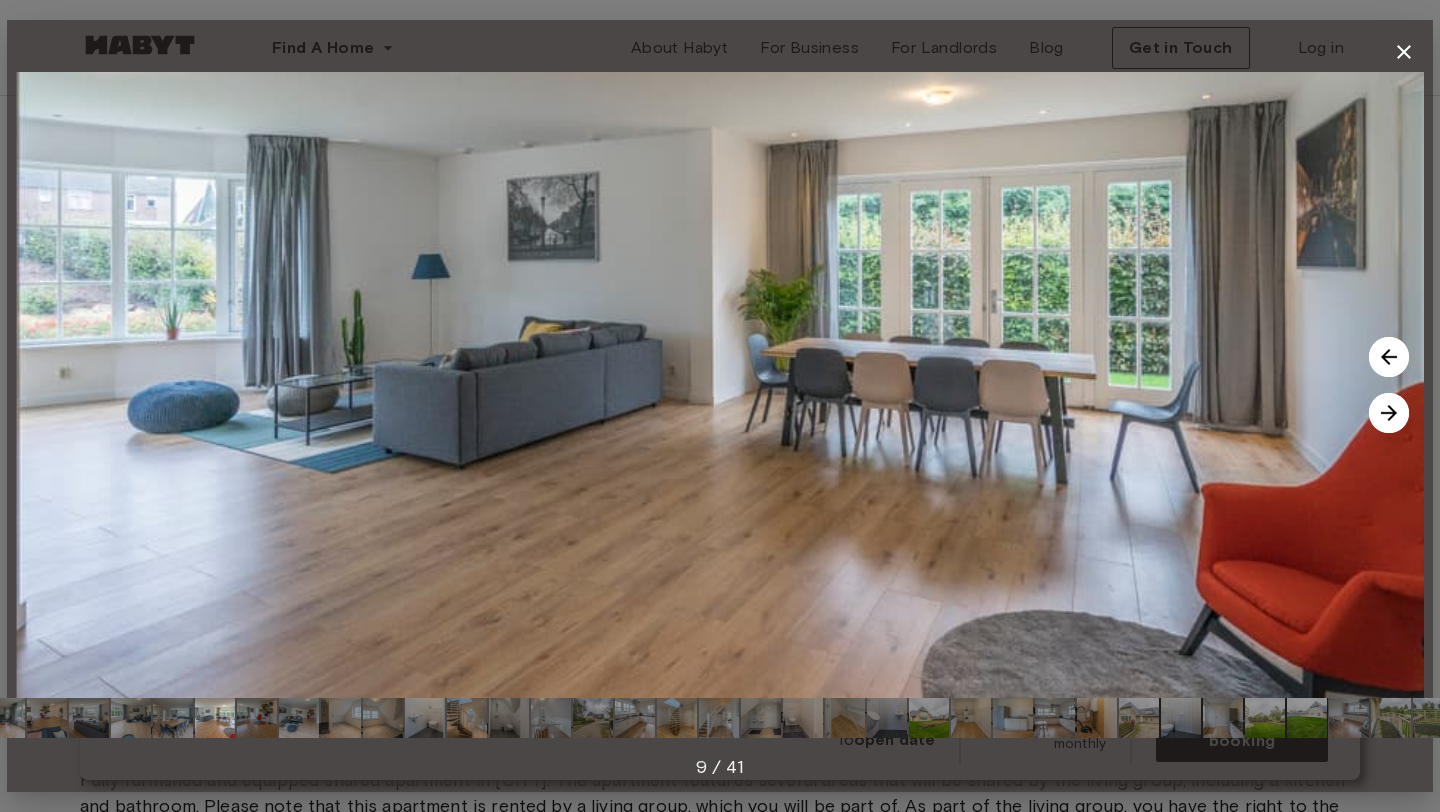 click at bounding box center [1389, 413] 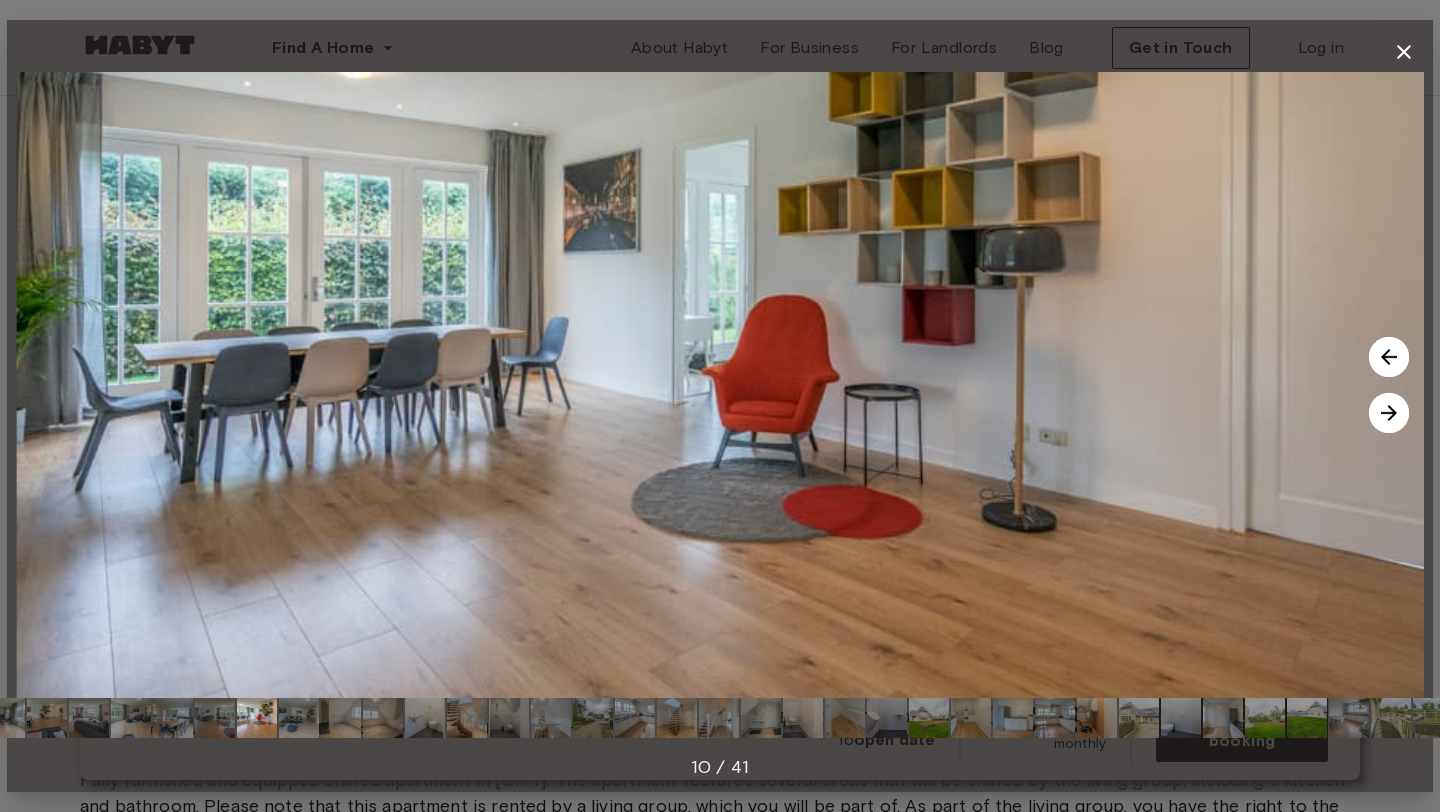 click at bounding box center [1389, 413] 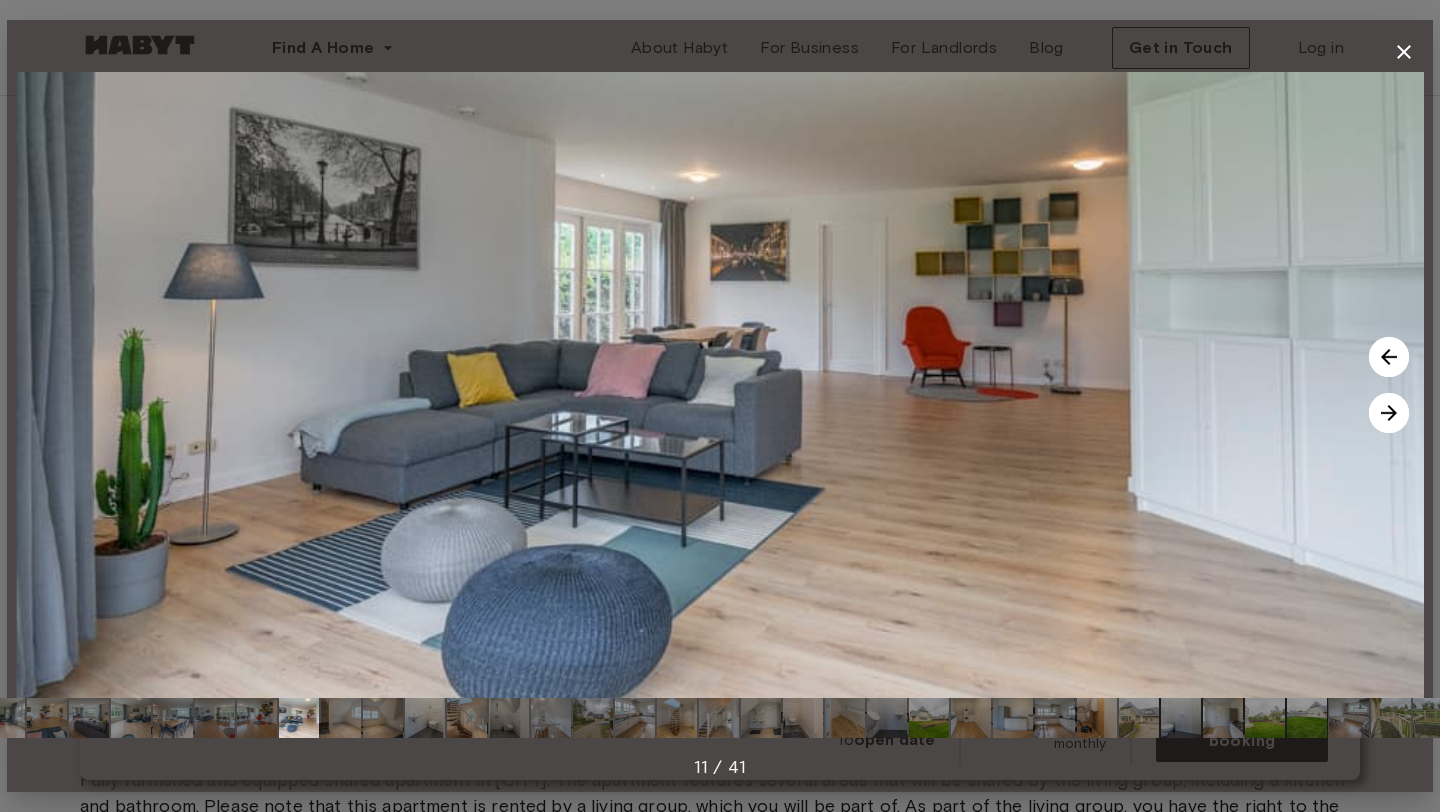 click at bounding box center (720, 385) 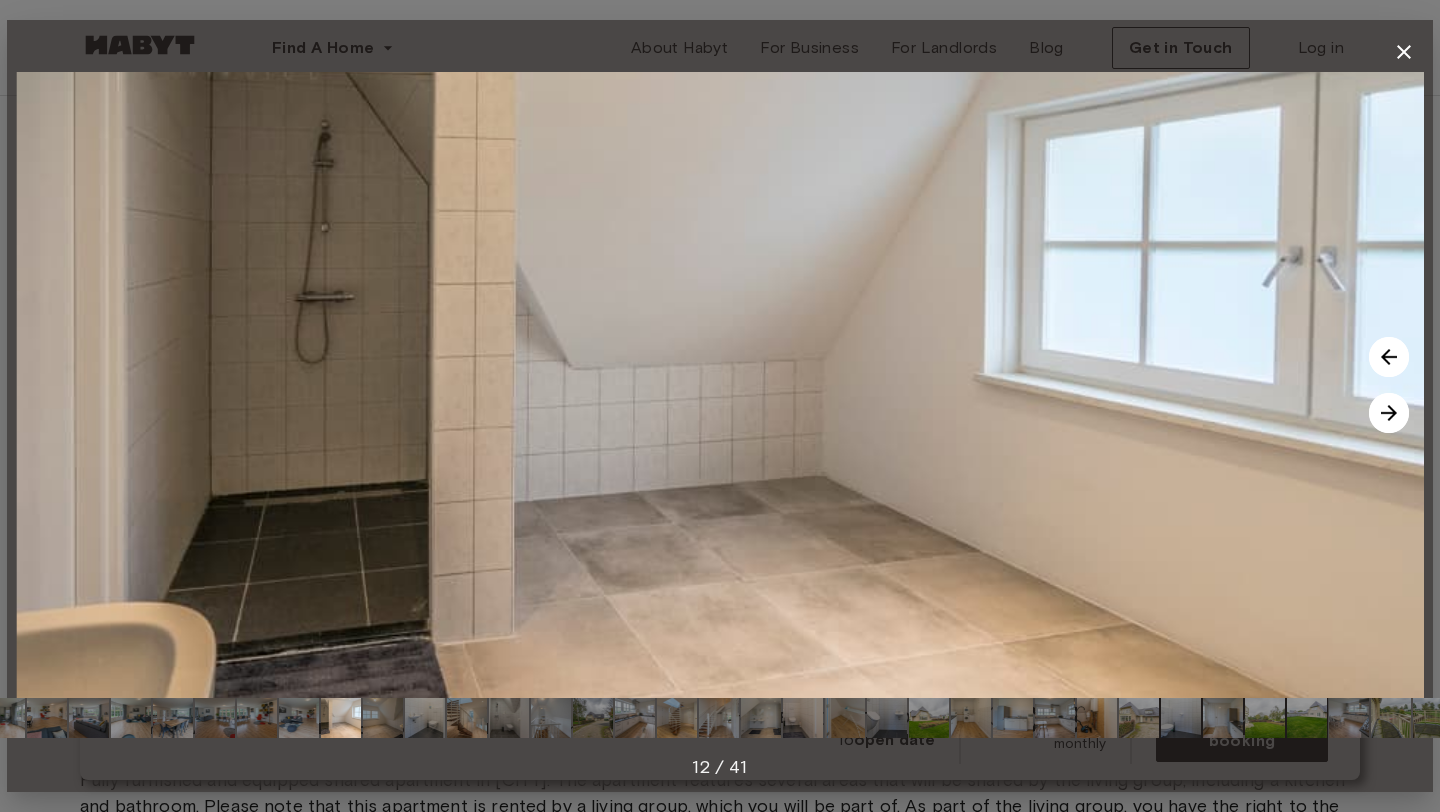 click at bounding box center [1389, 413] 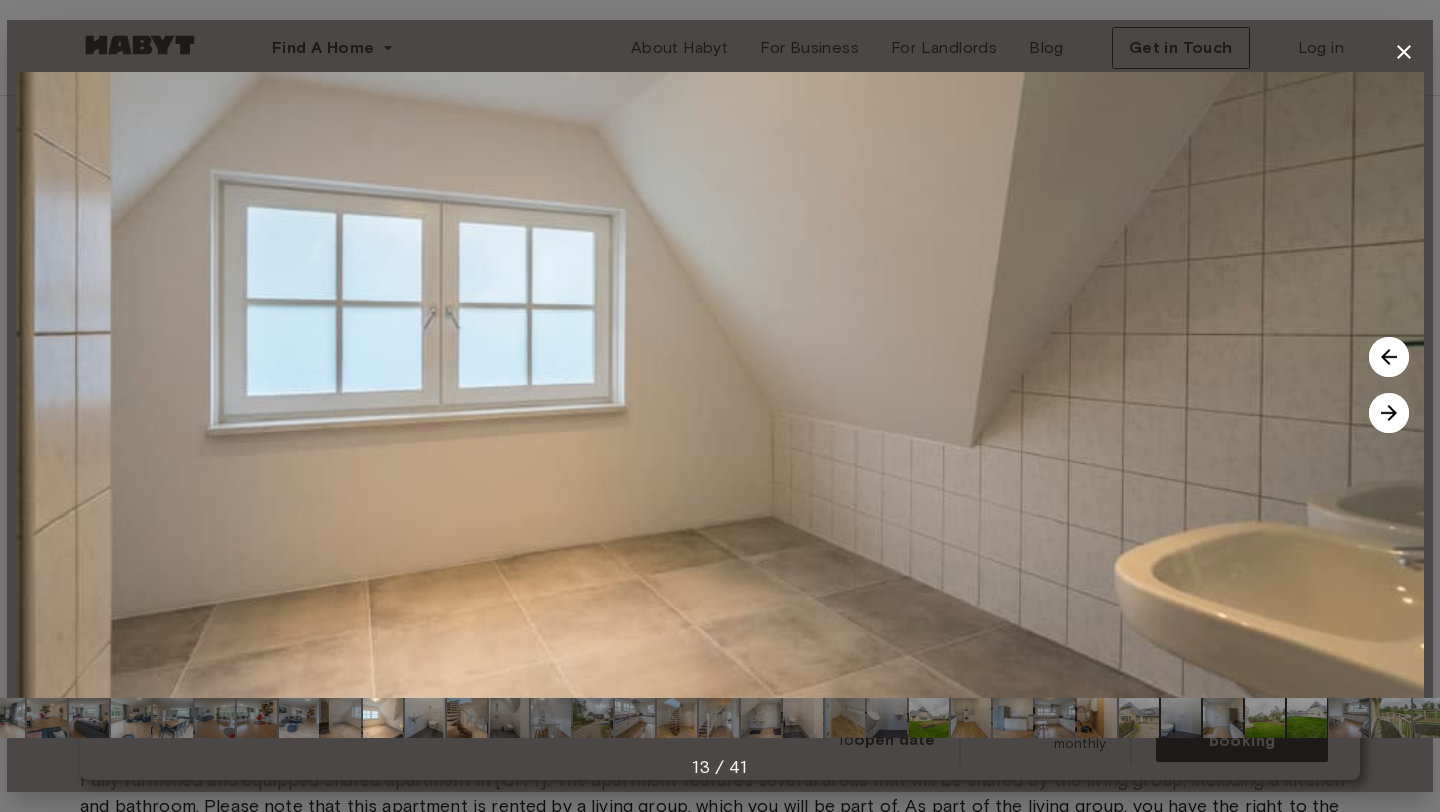 click at bounding box center [1389, 413] 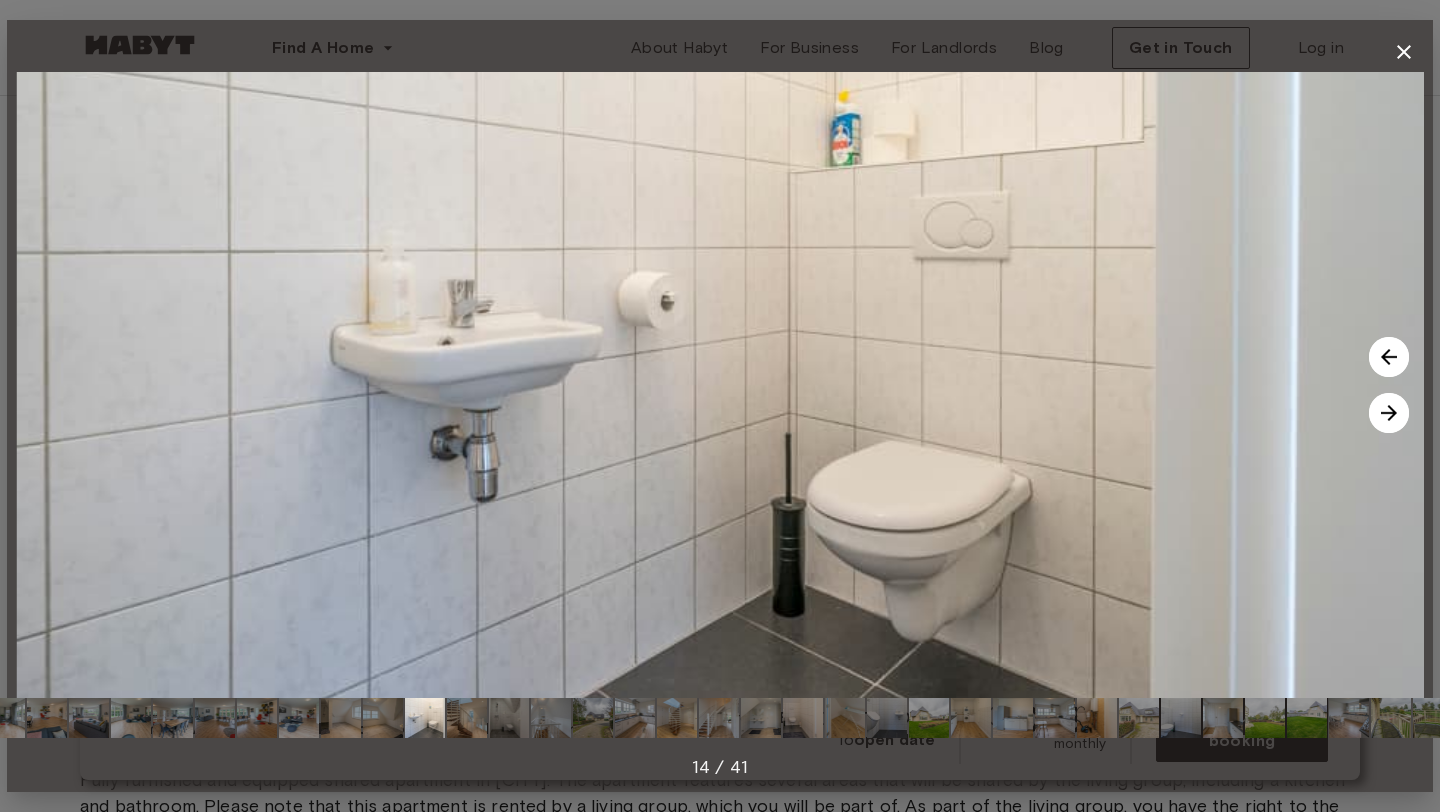 click at bounding box center [1389, 413] 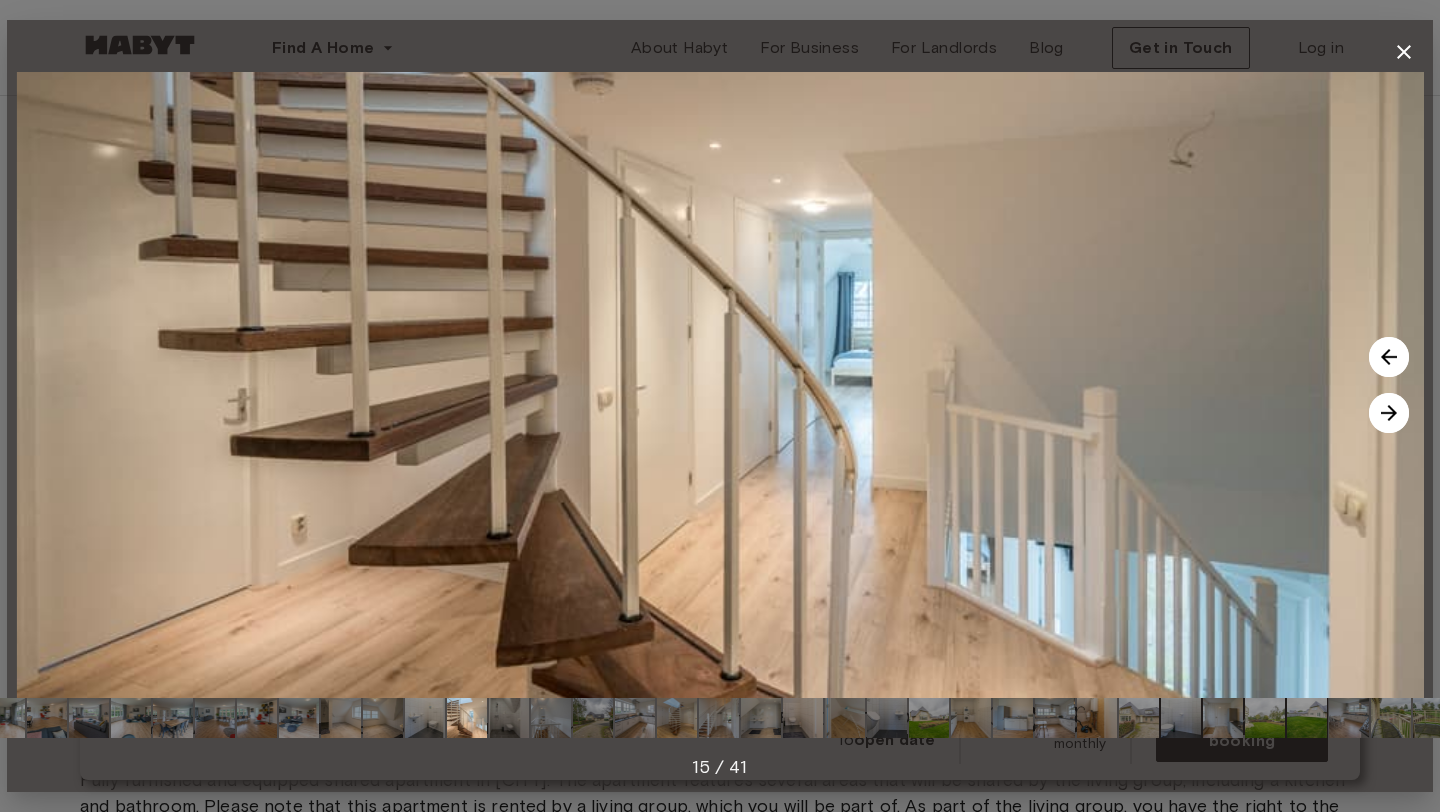 click at bounding box center (1389, 413) 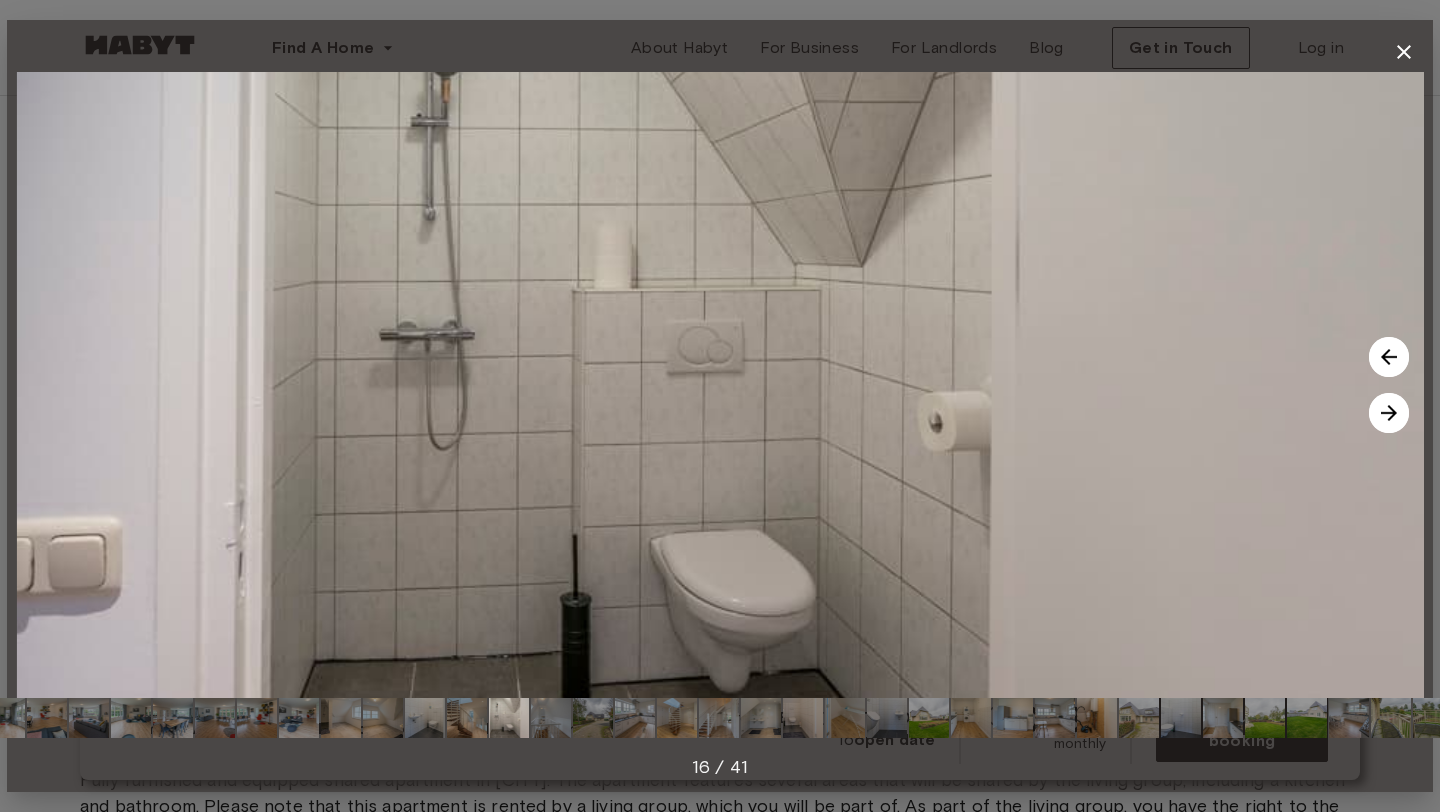 click at bounding box center [1389, 413] 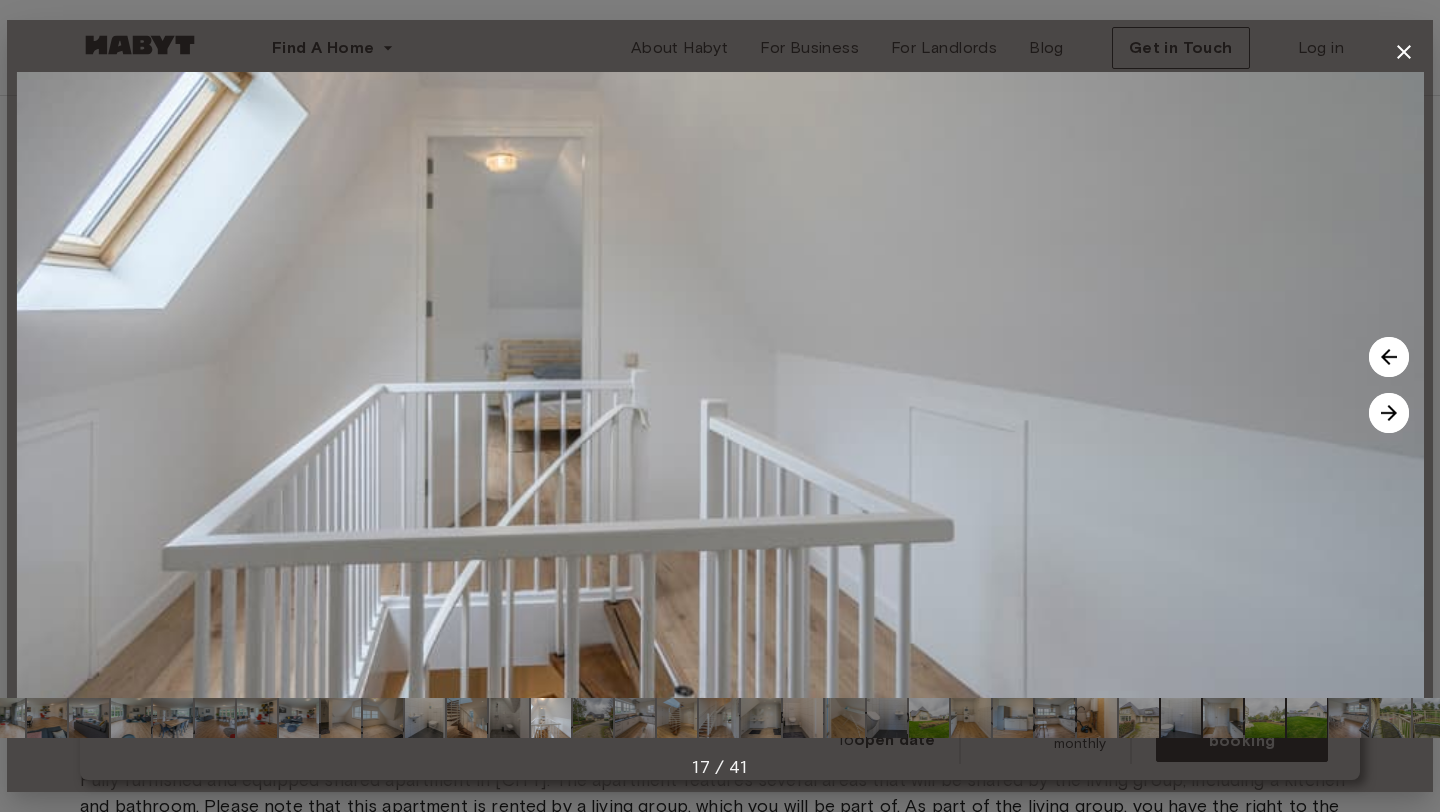 click at bounding box center [1389, 413] 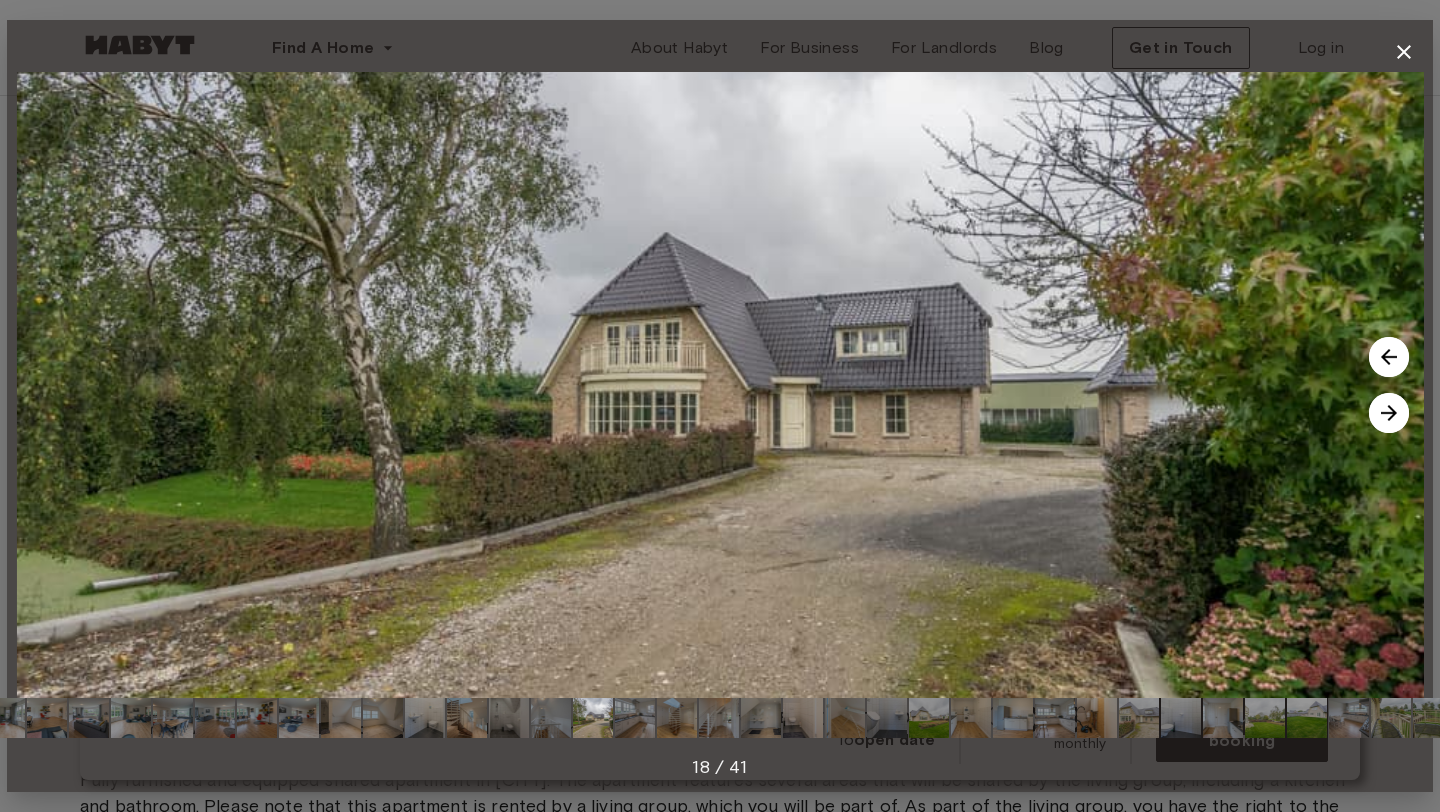 click at bounding box center [1389, 413] 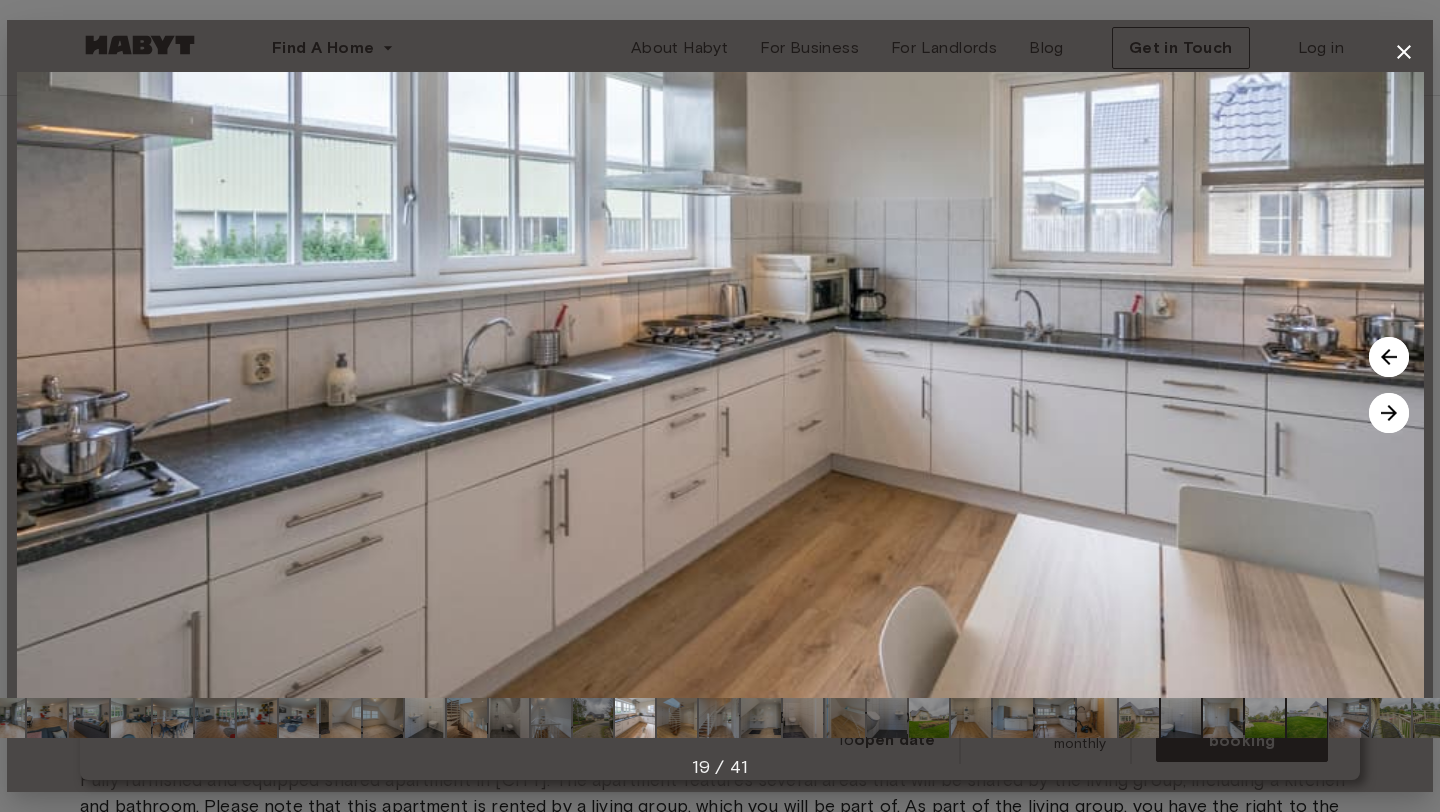 click at bounding box center (1389, 413) 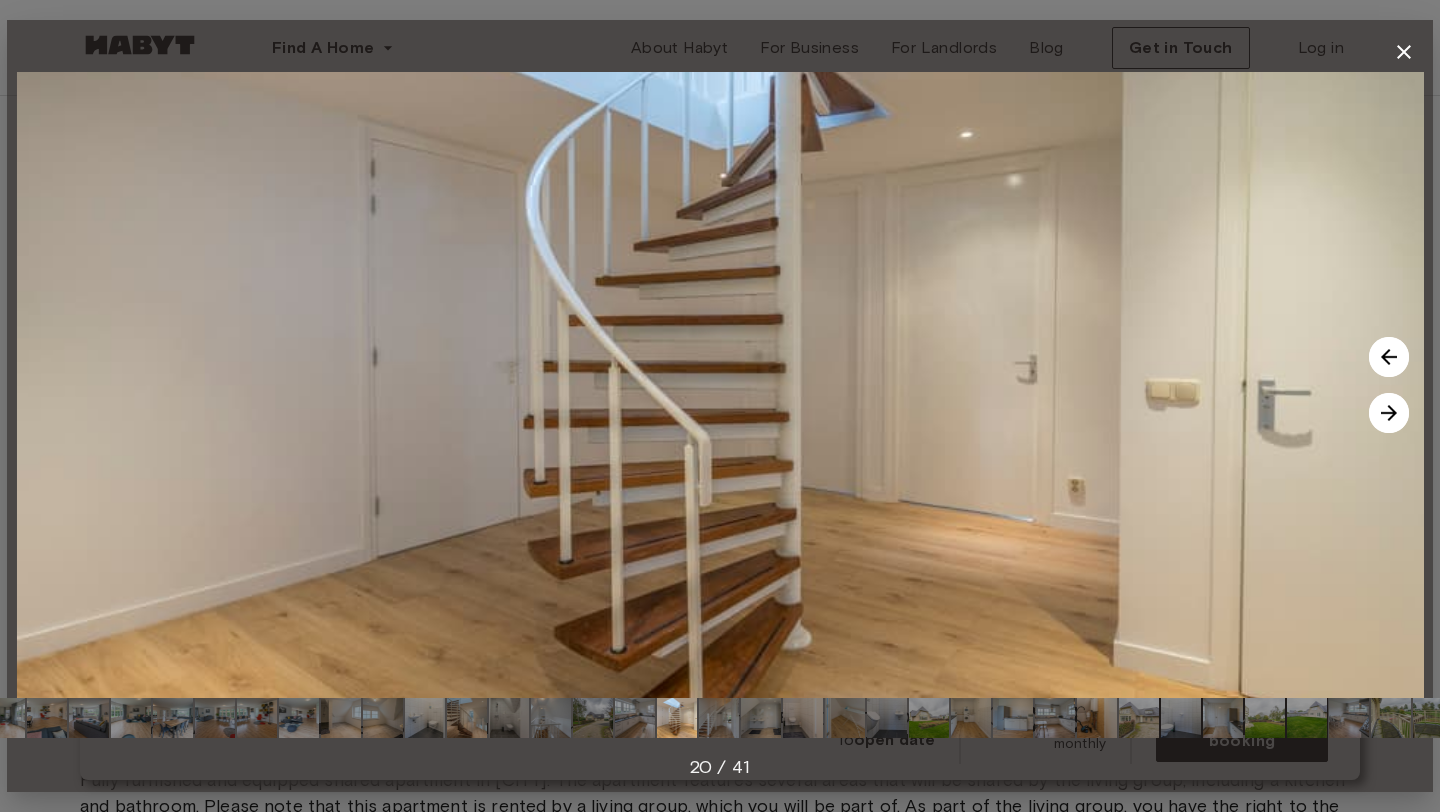 click at bounding box center [1389, 413] 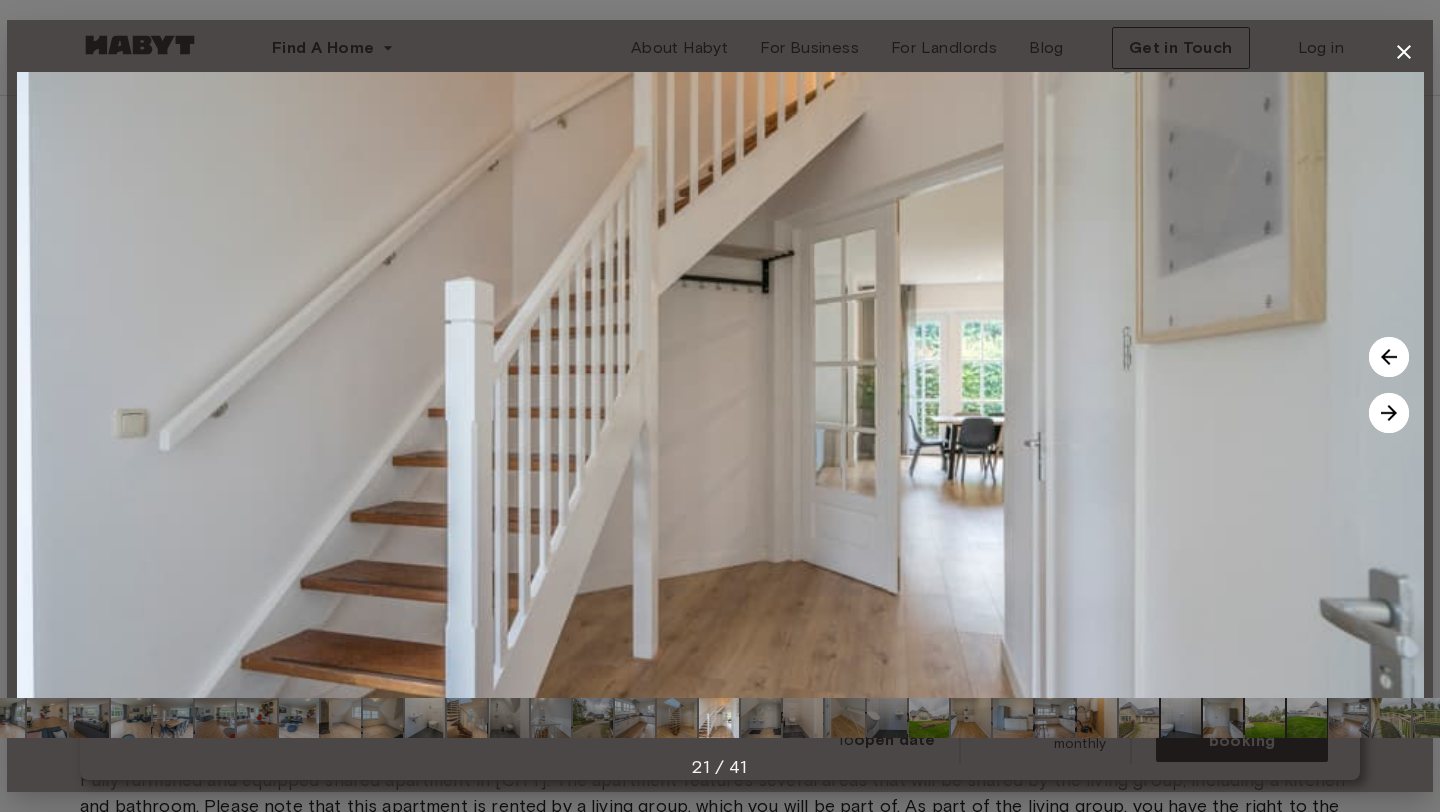 click at bounding box center (1389, 413) 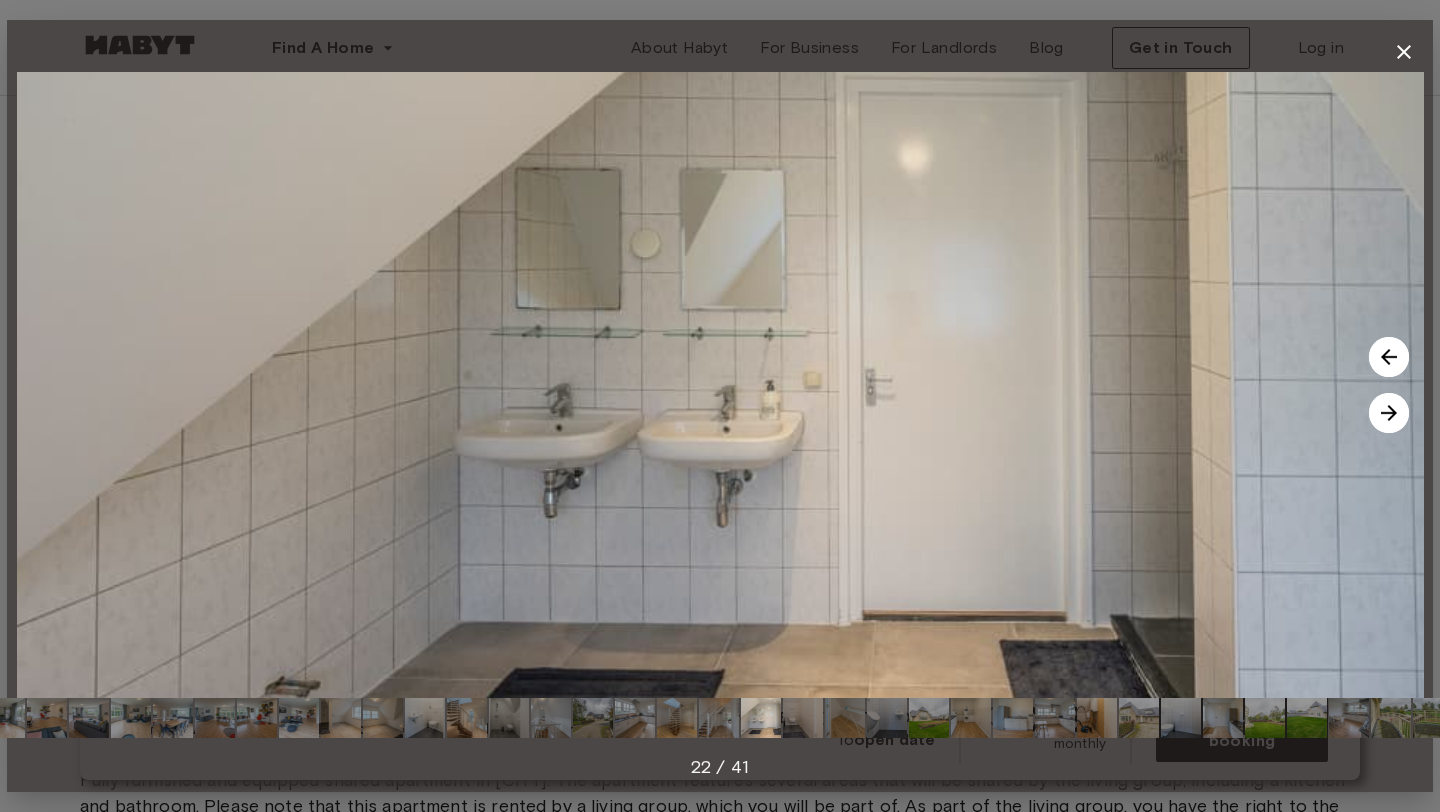 click at bounding box center [1389, 413] 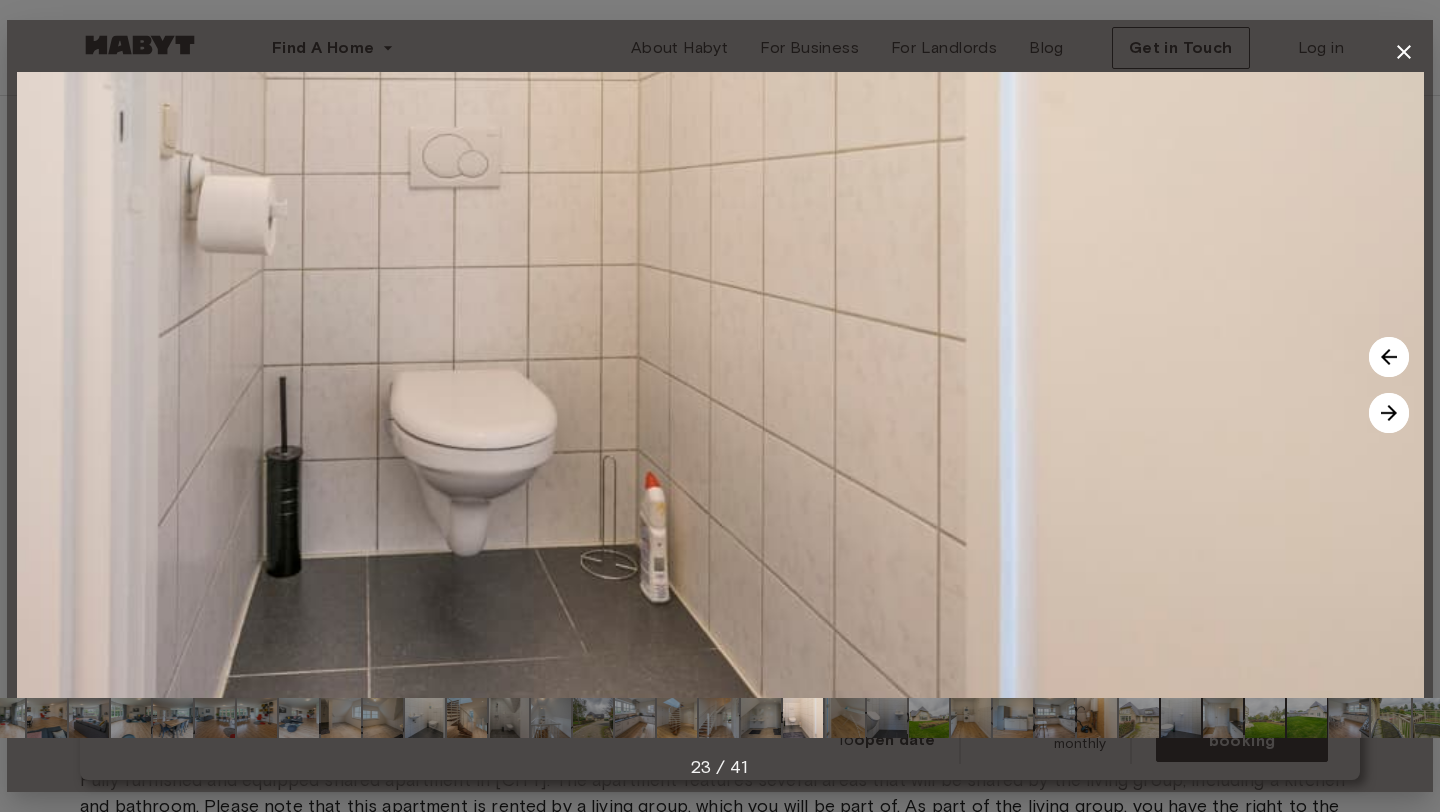 click at bounding box center [1389, 413] 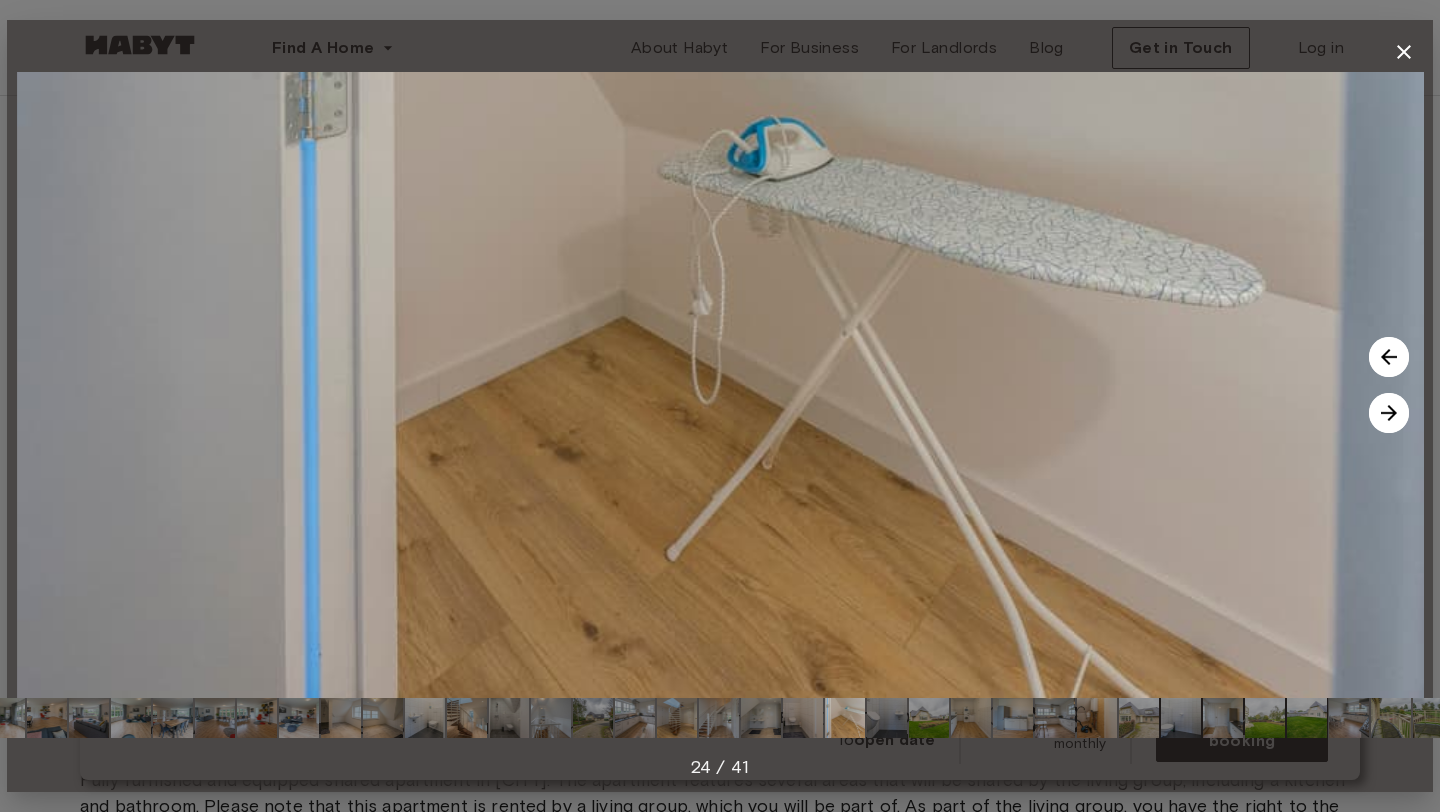 click 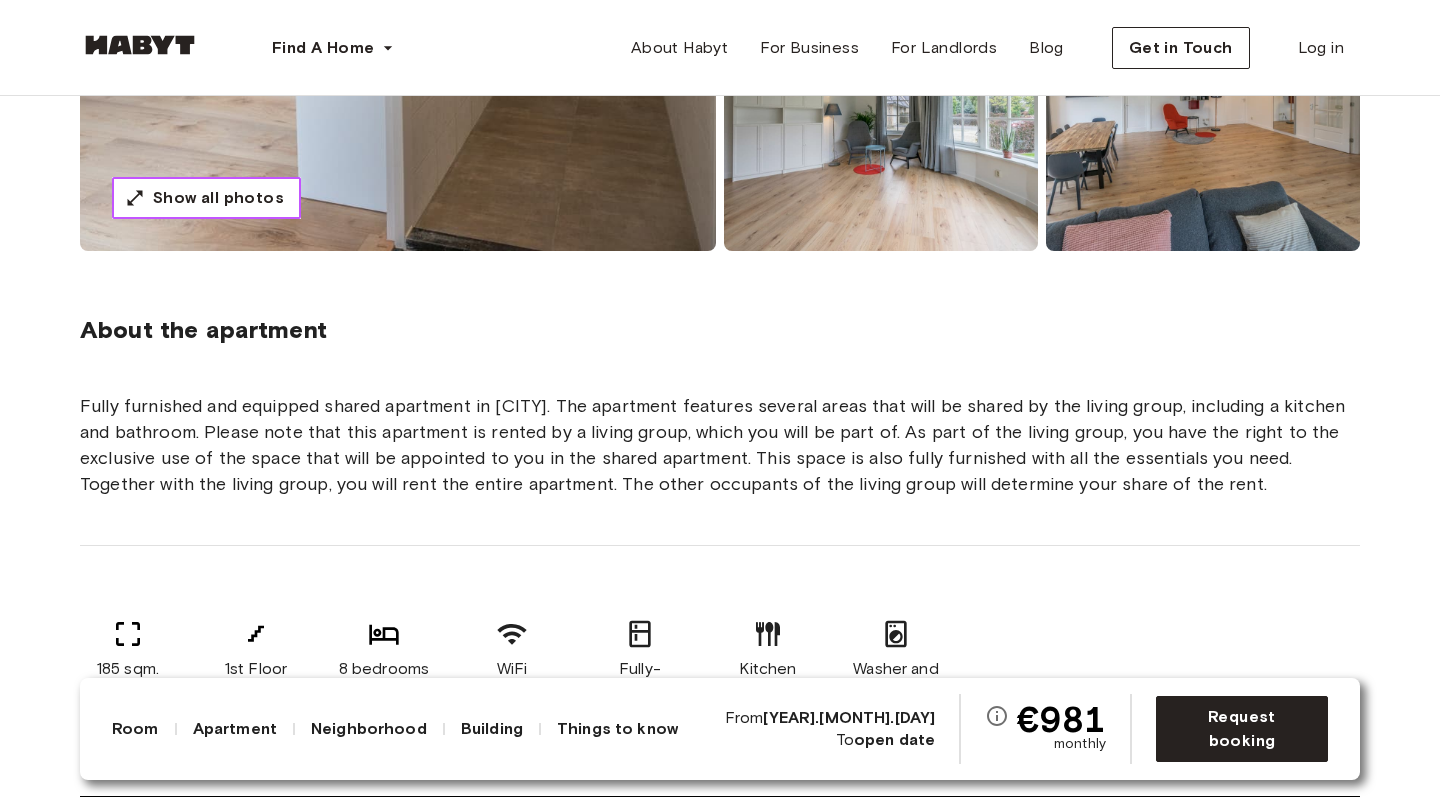 scroll, scrollTop: 241, scrollLeft: 0, axis: vertical 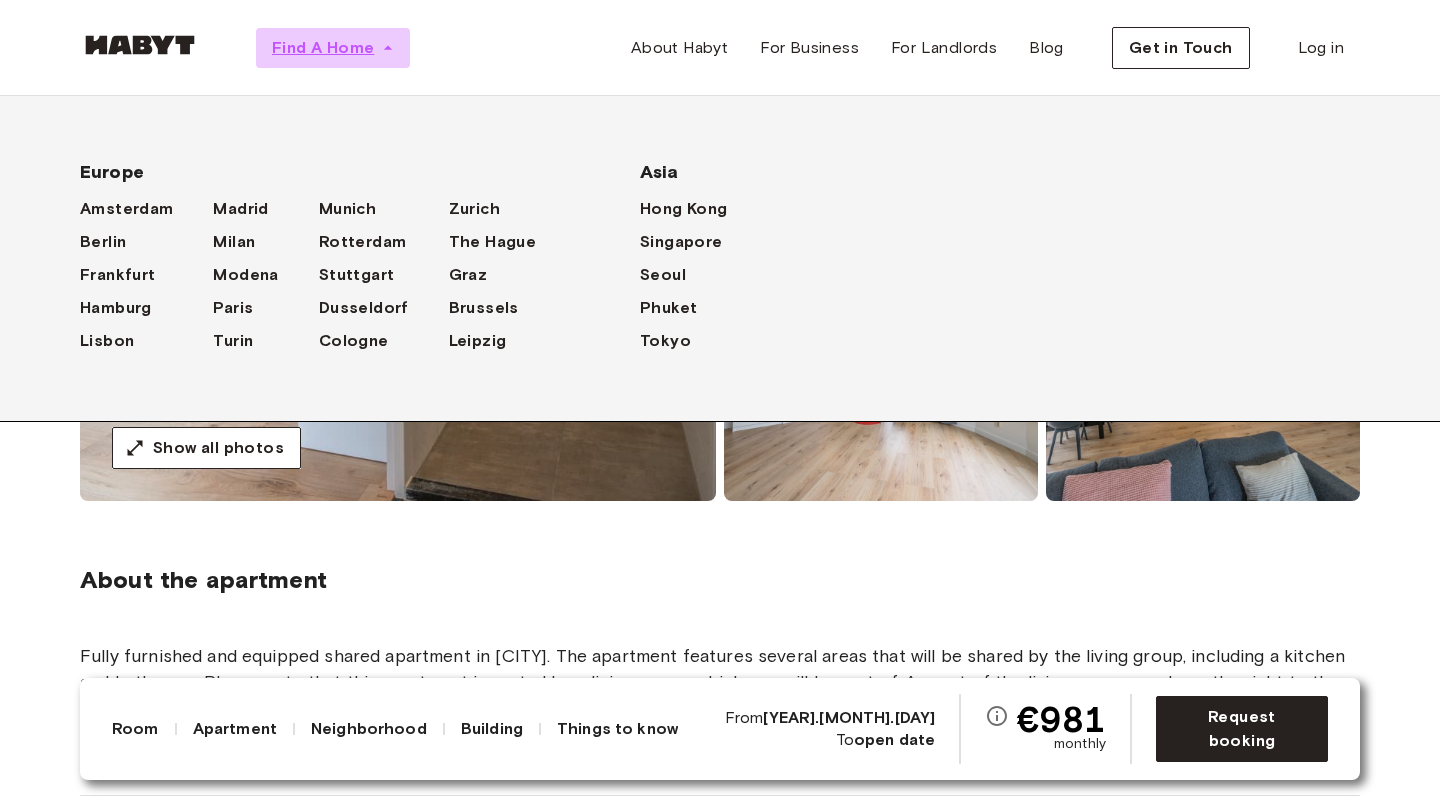 click on "Find A Home" at bounding box center [323, 48] 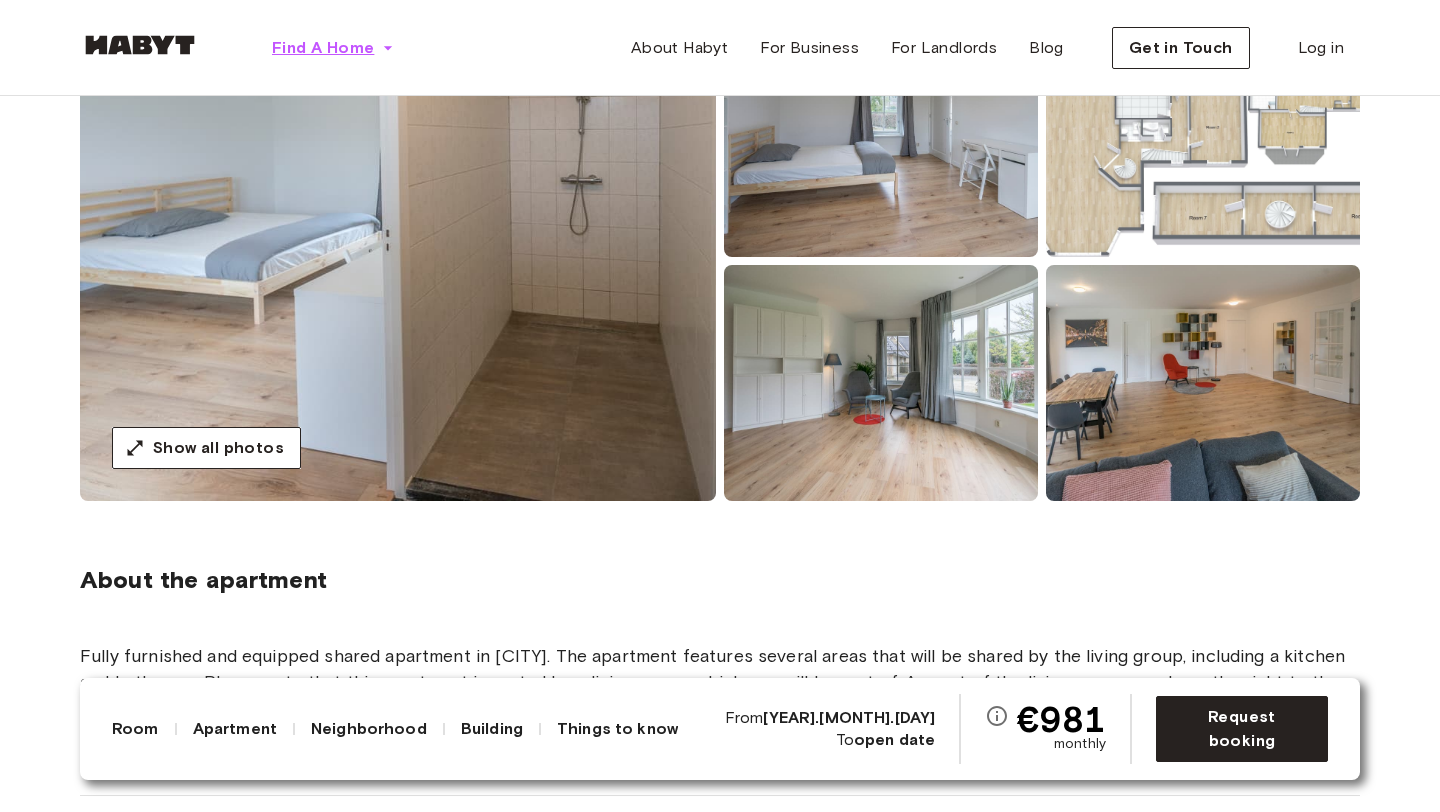 click on "Find A Home" at bounding box center [323, 48] 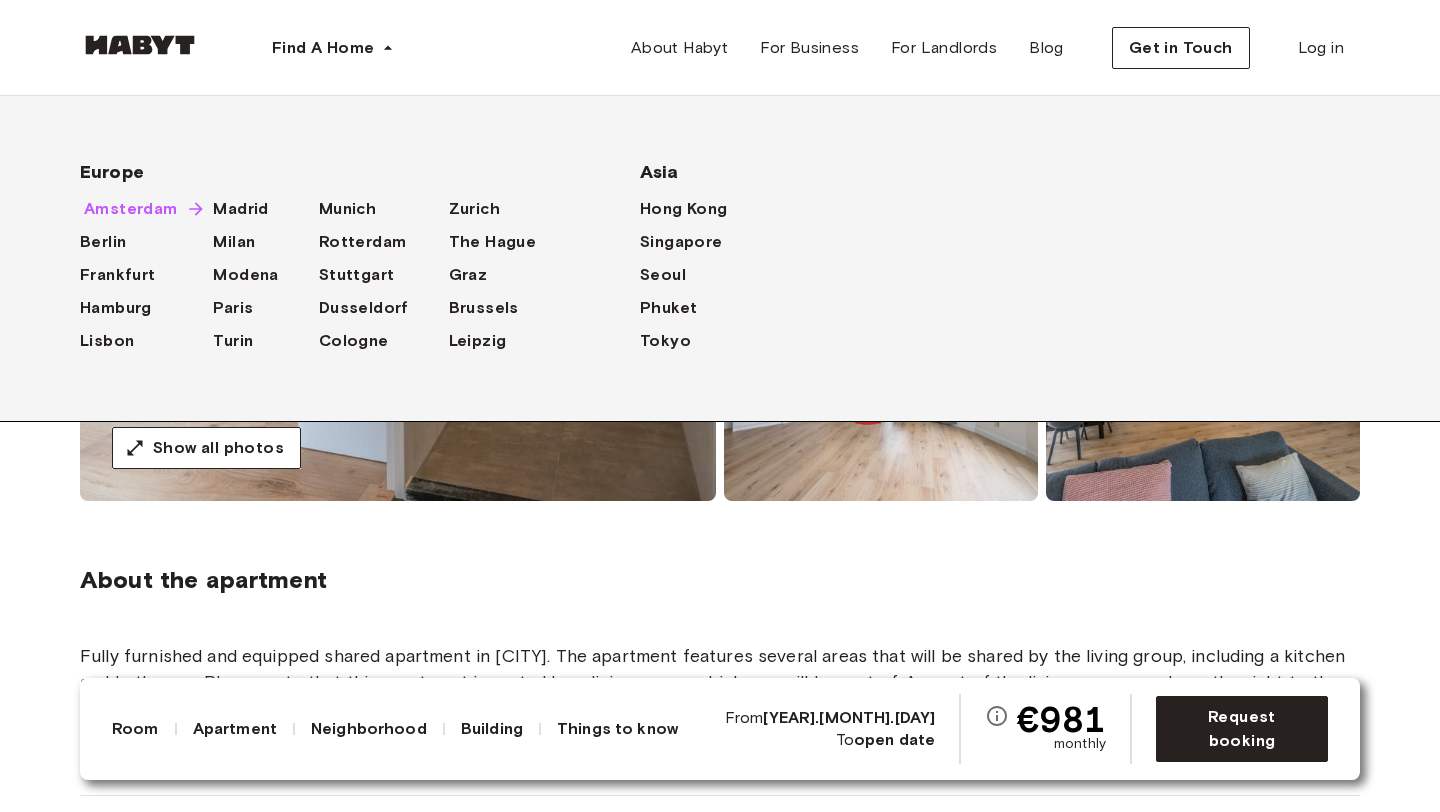 click on "Amsterdam" at bounding box center (131, 209) 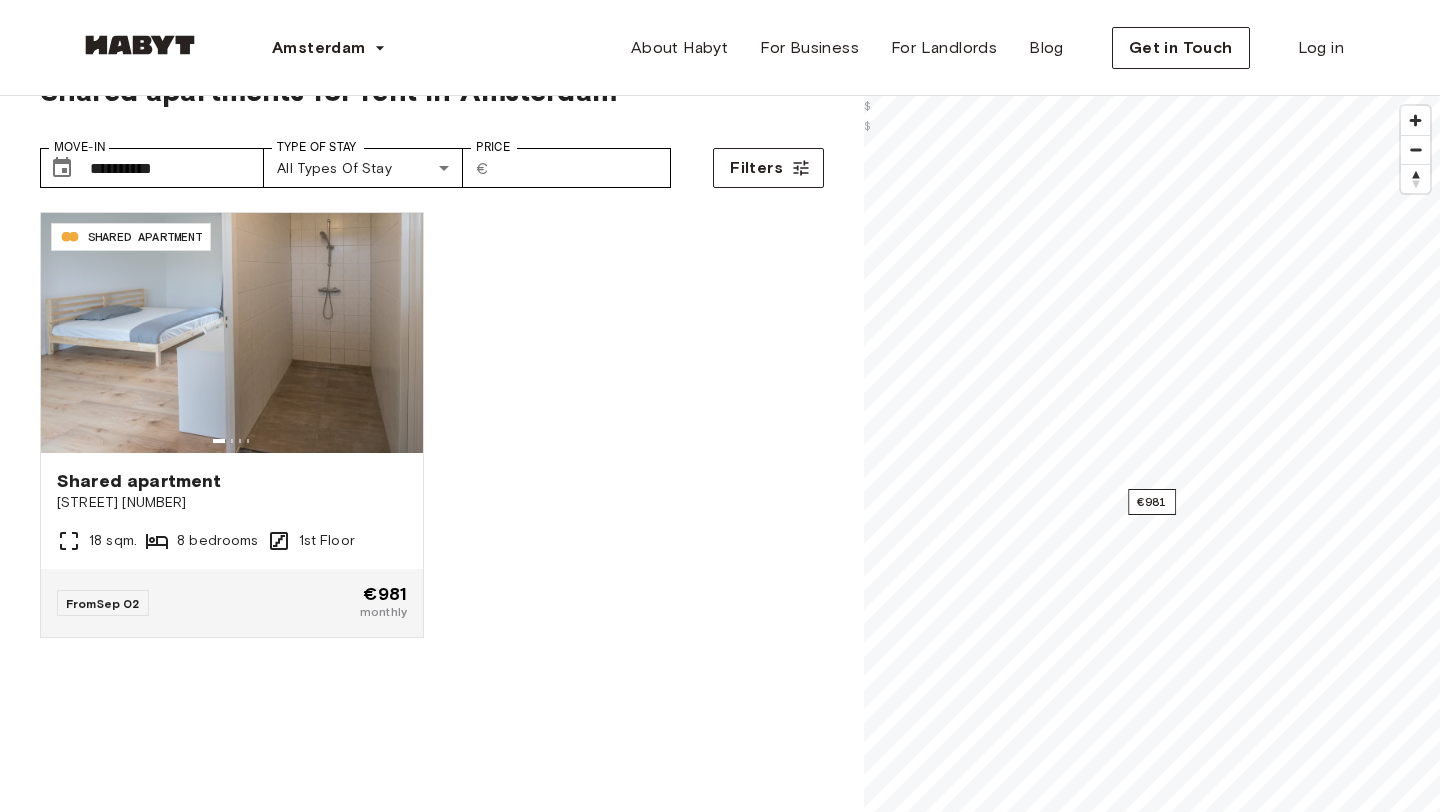 scroll, scrollTop: 61, scrollLeft: 0, axis: vertical 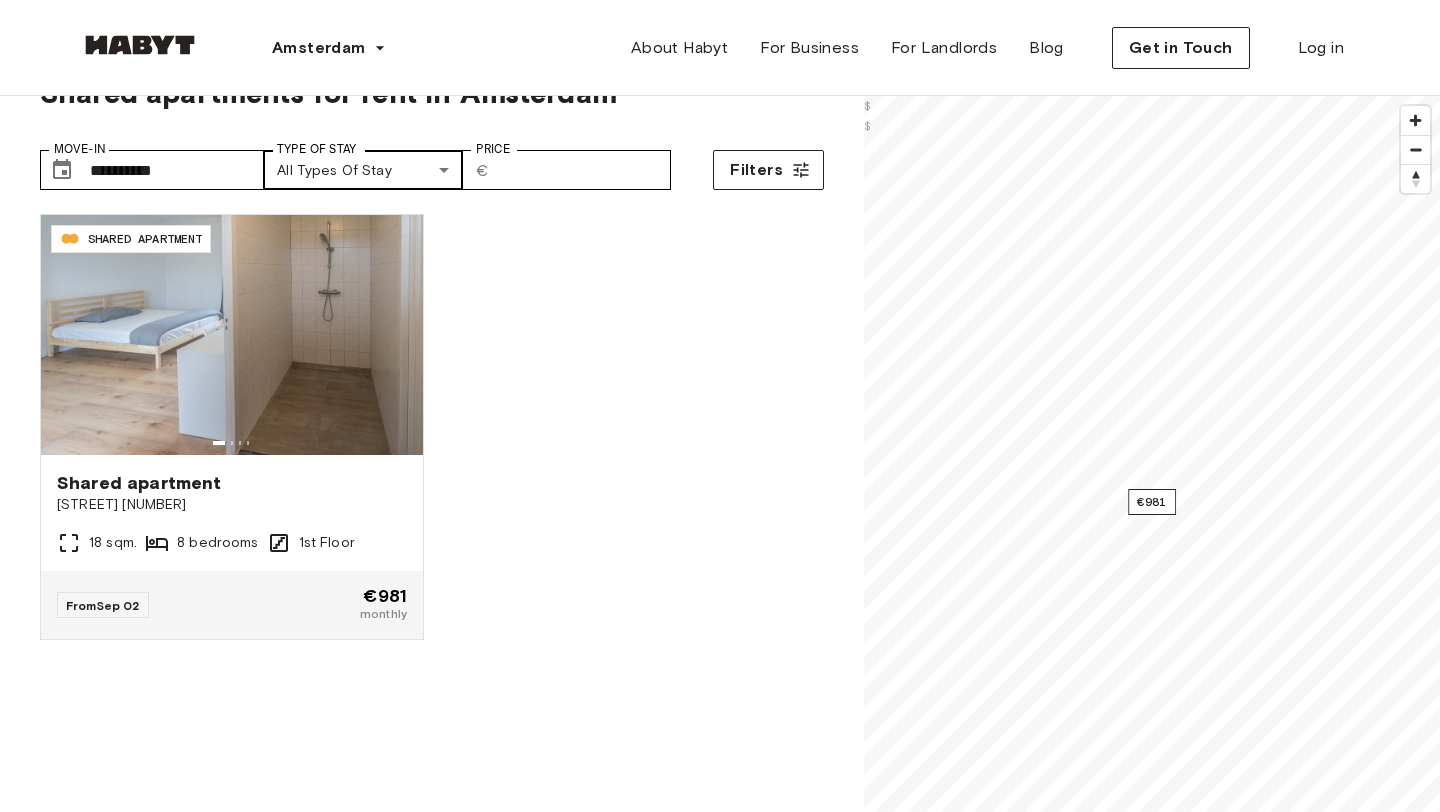 click on "**********" at bounding box center [720, 2400] 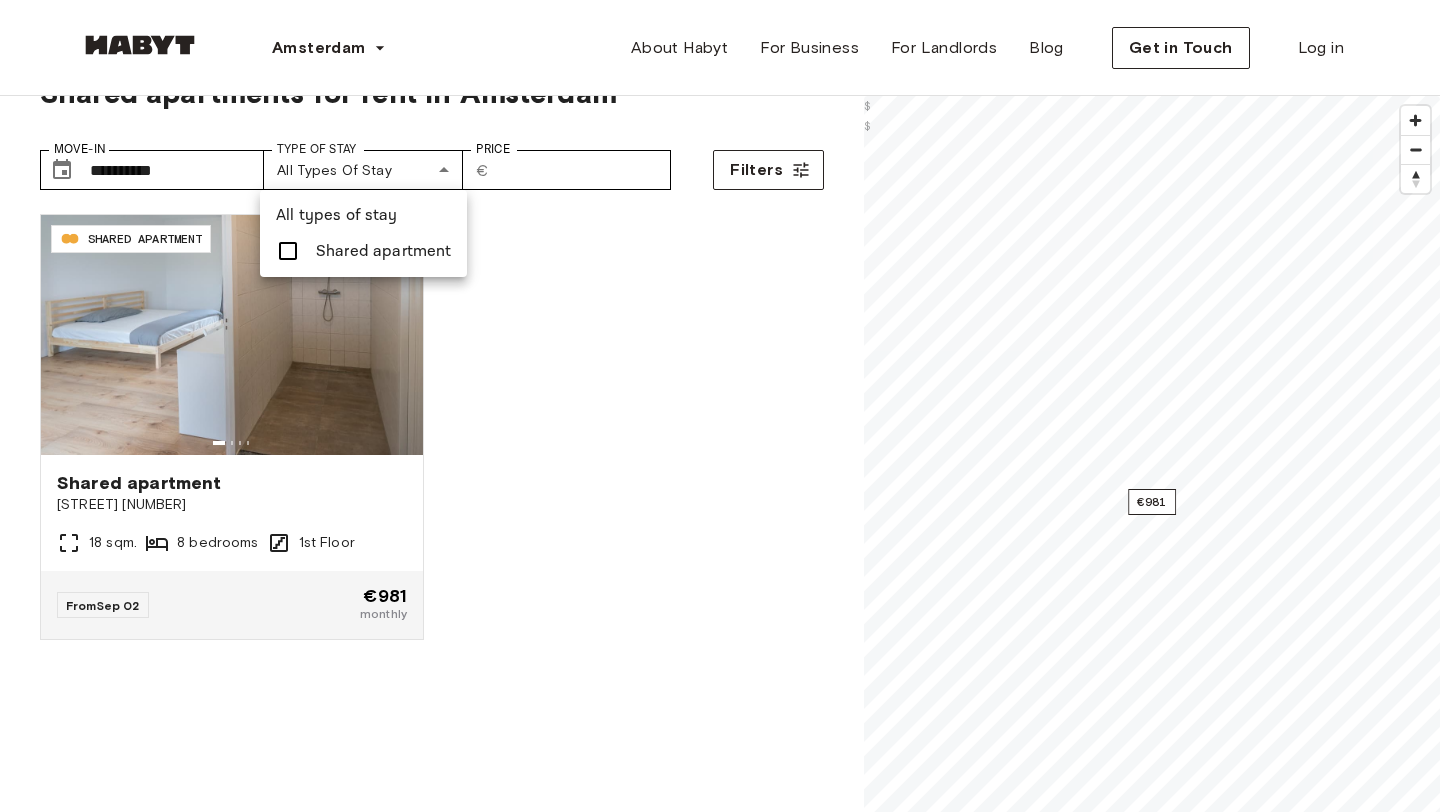 click at bounding box center (720, 406) 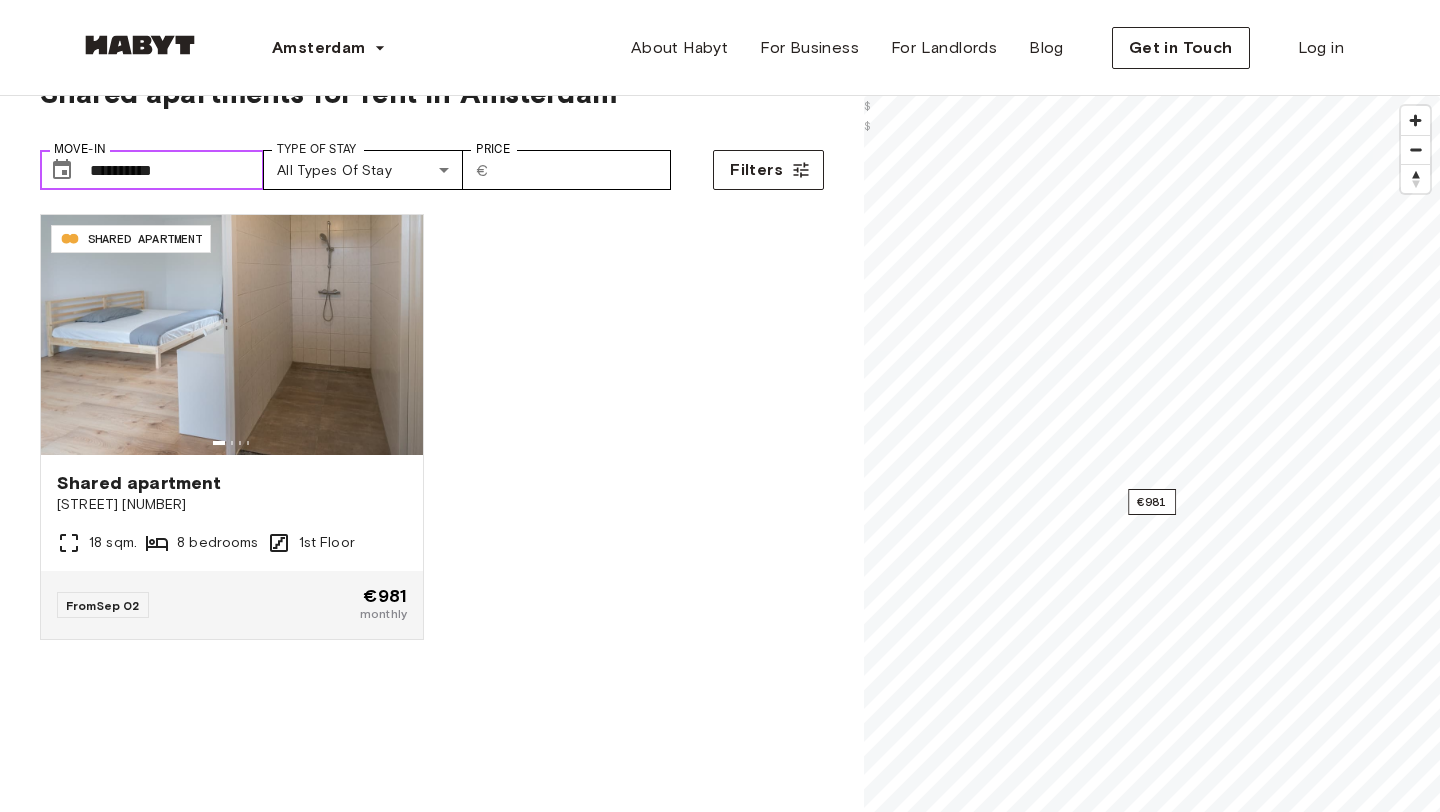 click on "**********" at bounding box center (177, 170) 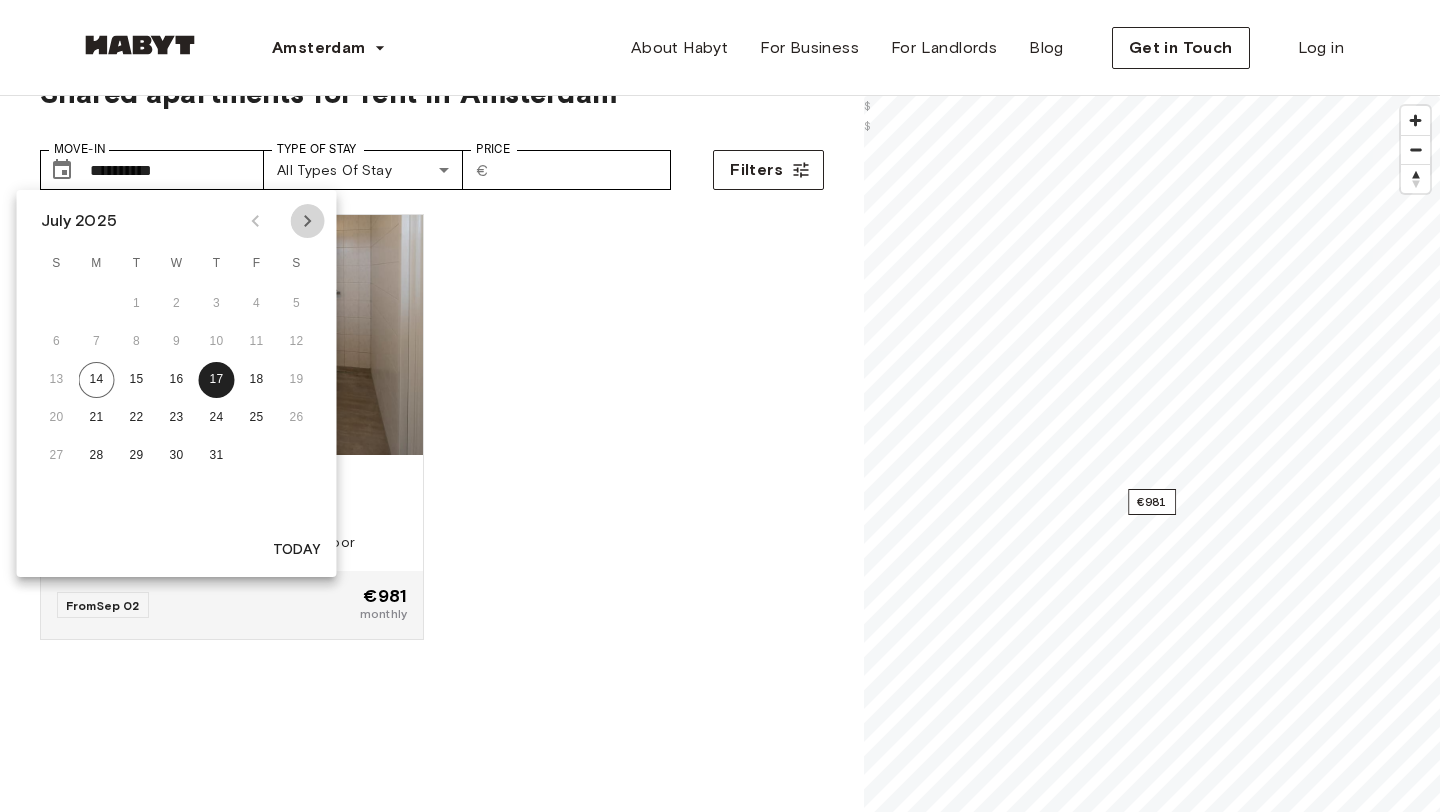 click 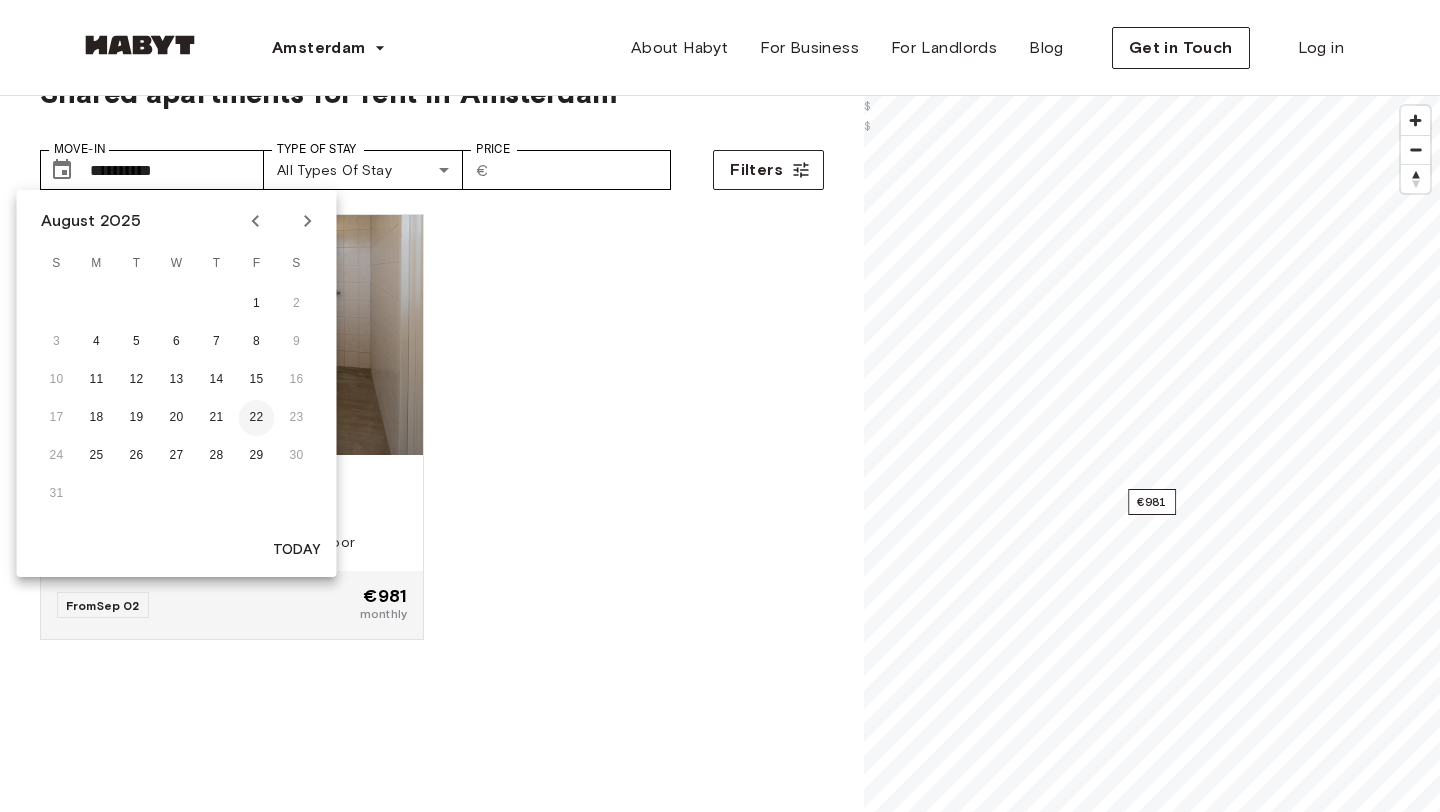 click on "22" at bounding box center [257, 418] 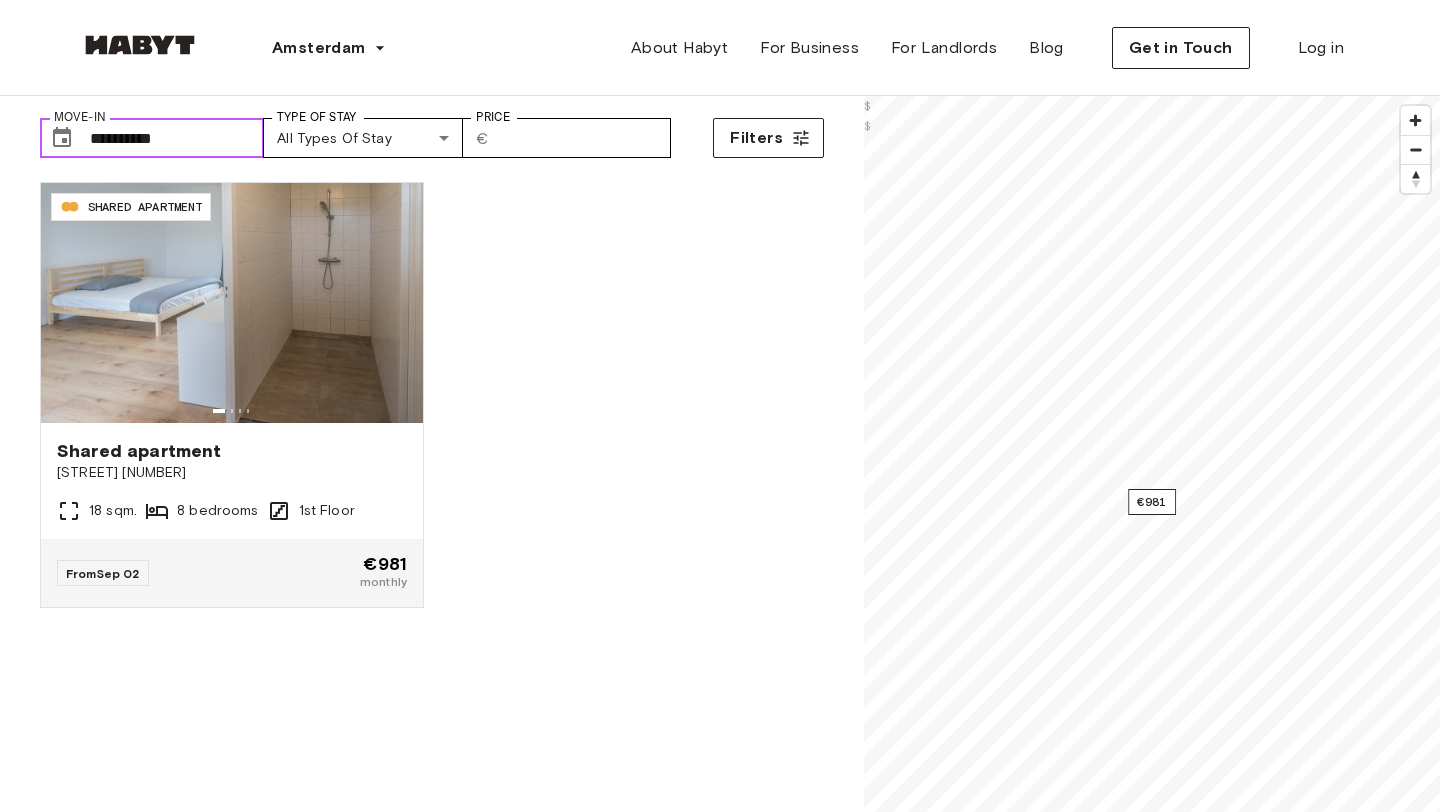 scroll, scrollTop: 0, scrollLeft: 0, axis: both 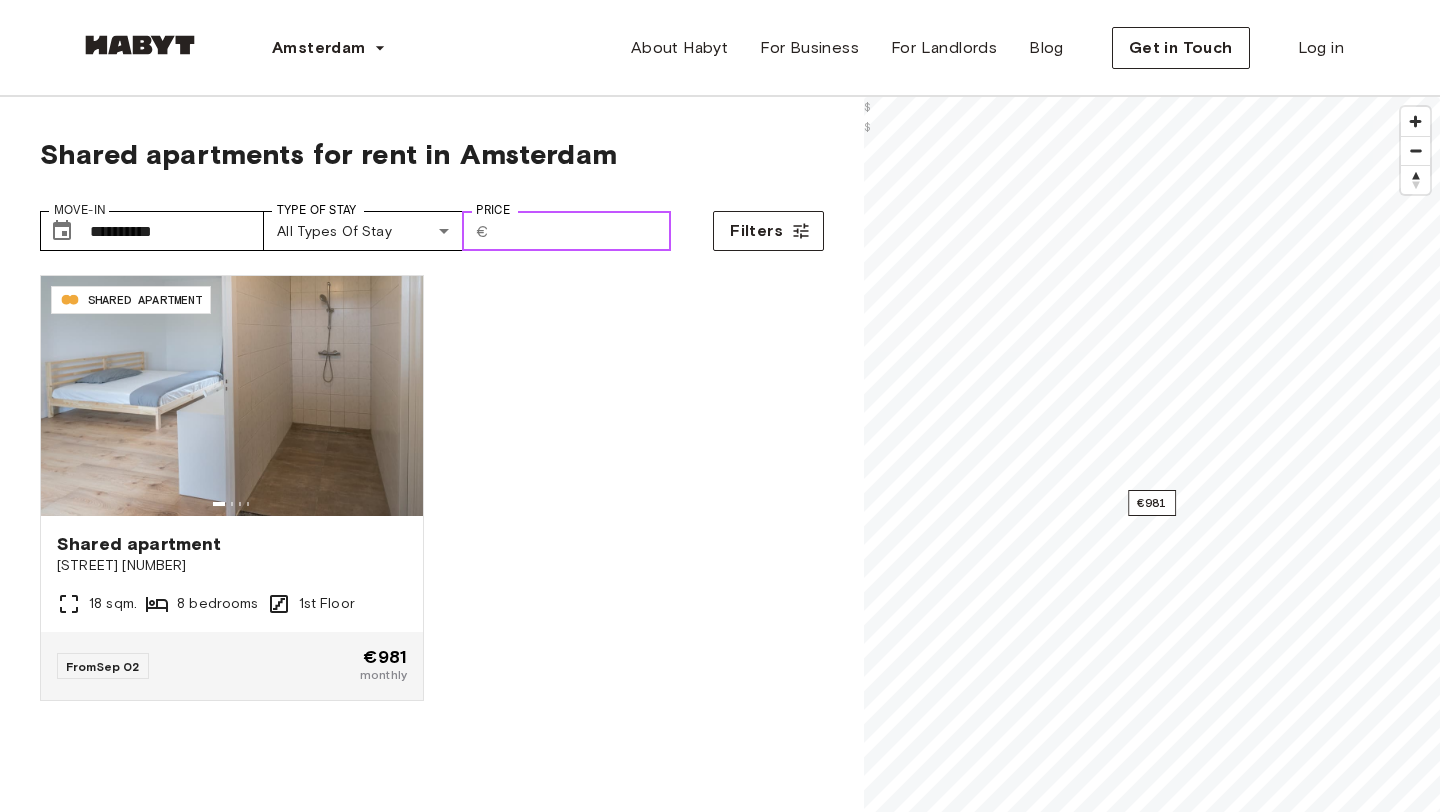 click on "Price" at bounding box center [584, 231] 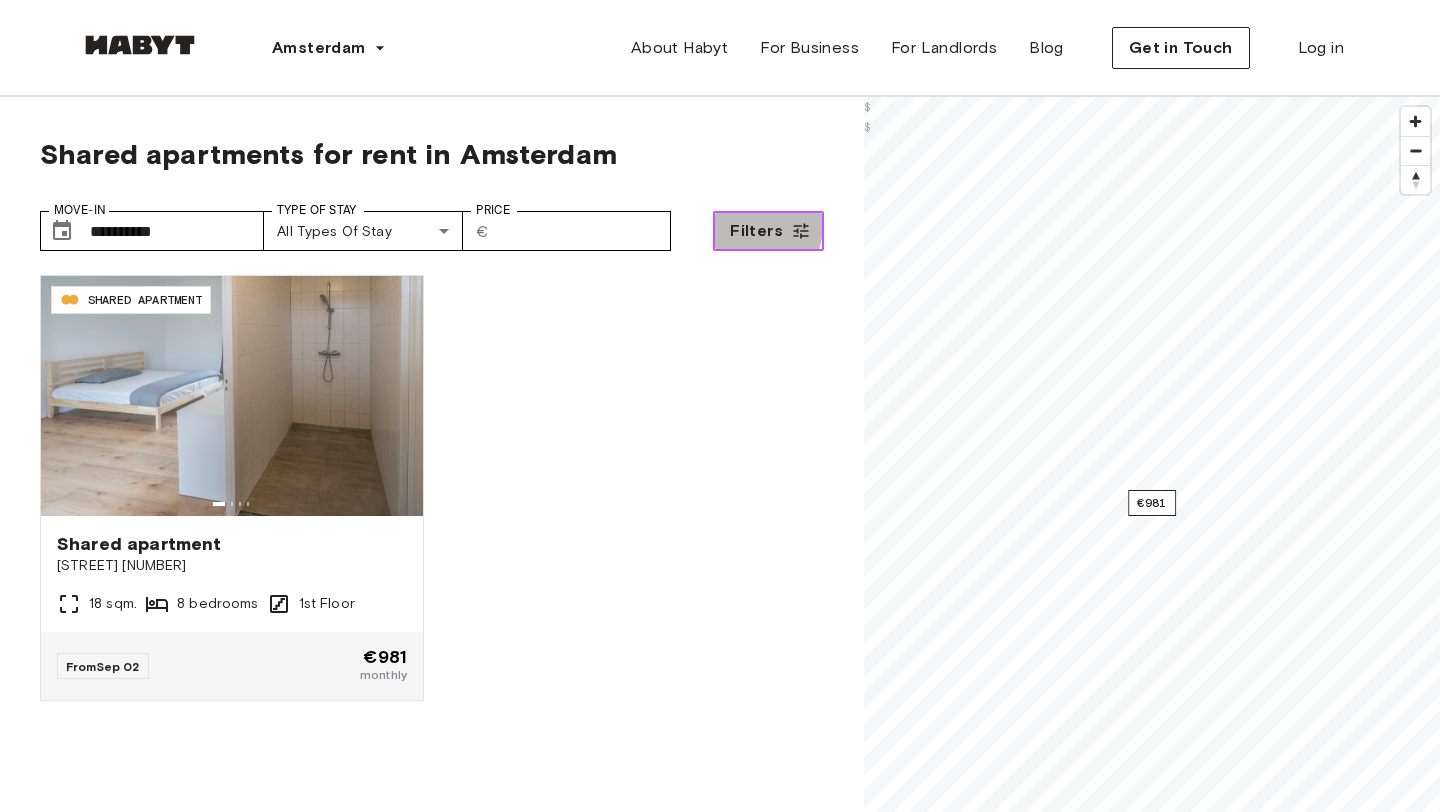 click on "Filters" at bounding box center (756, 231) 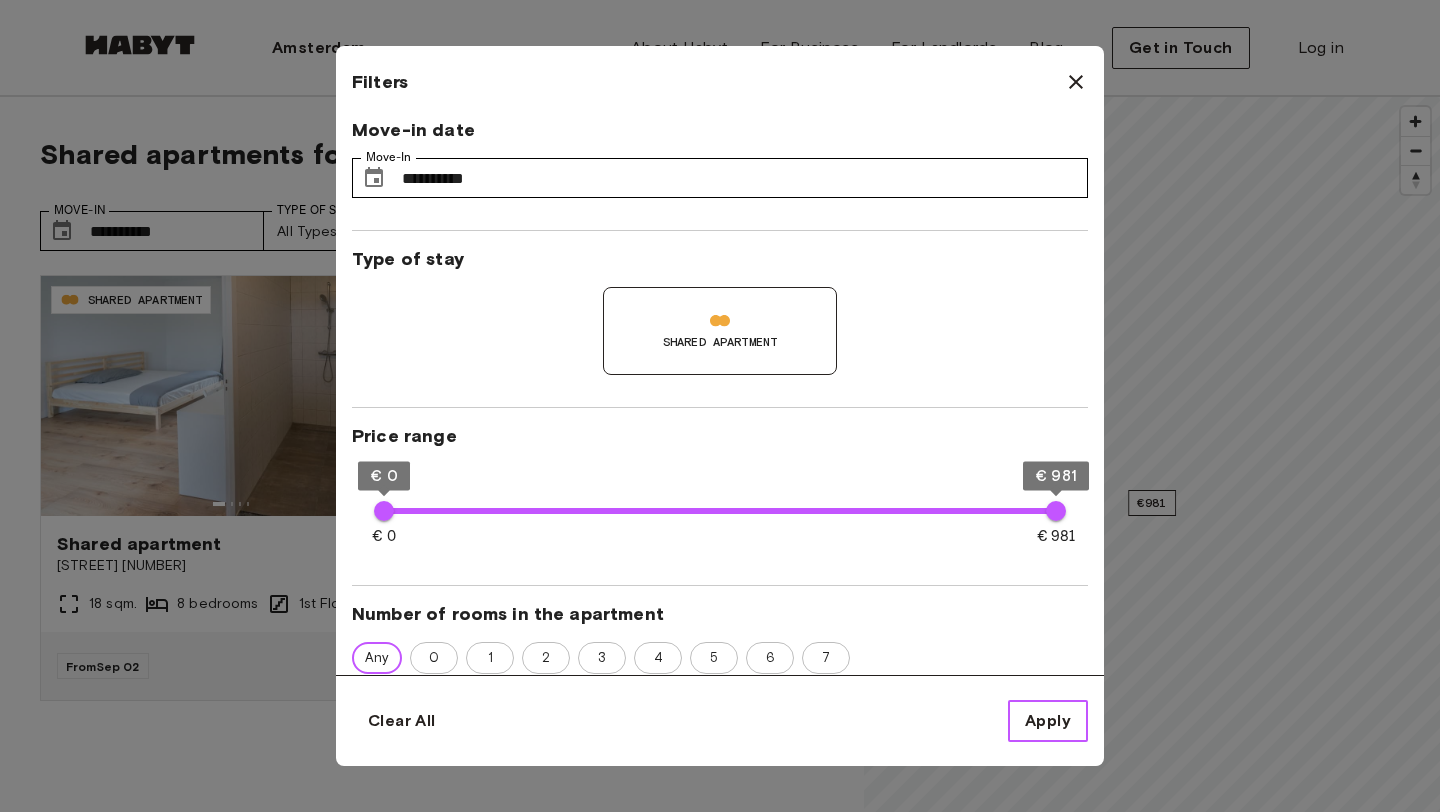 click on "Apply" at bounding box center (1048, 721) 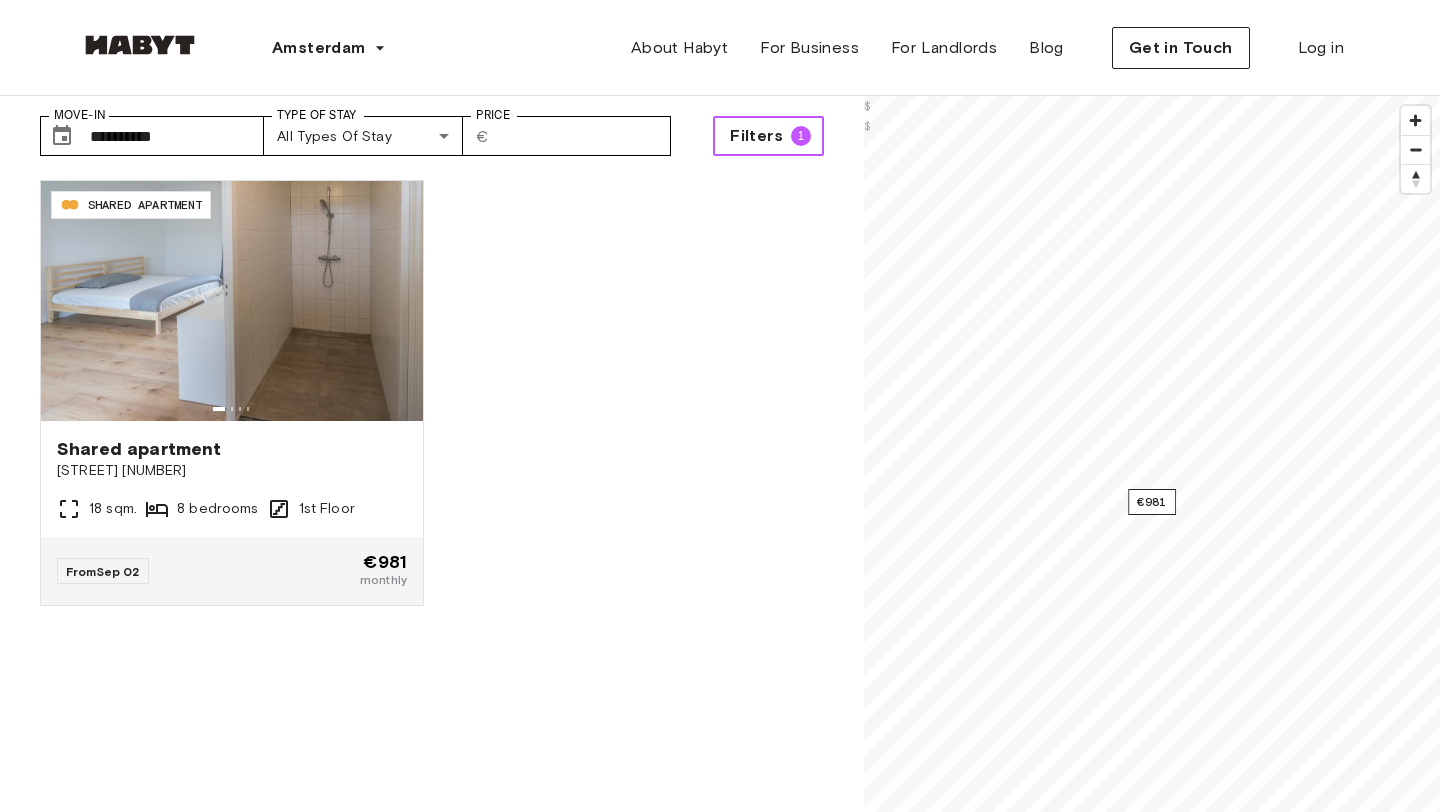 scroll, scrollTop: 0, scrollLeft: 0, axis: both 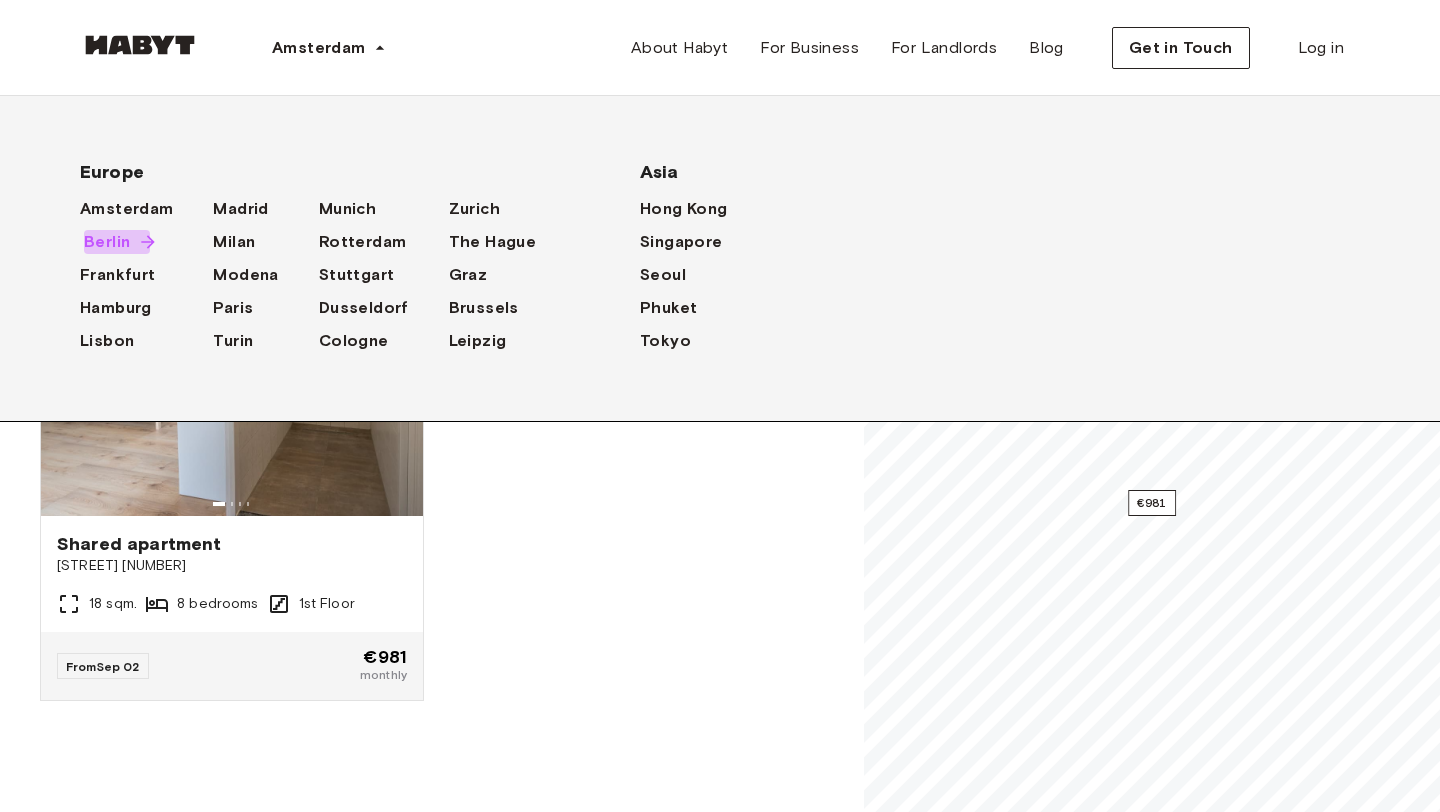 click on "Berlin" at bounding box center [107, 242] 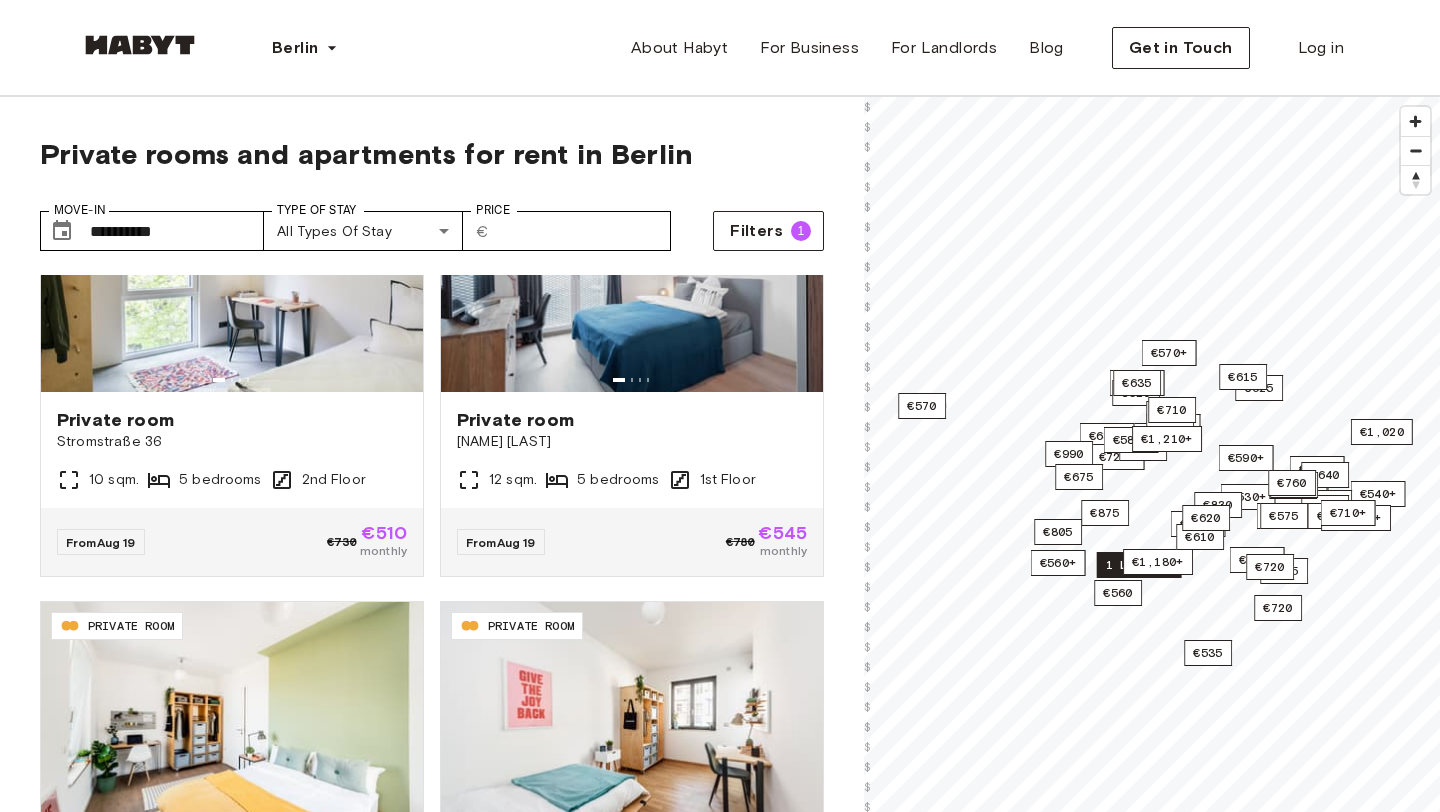 scroll, scrollTop: 389, scrollLeft: 0, axis: vertical 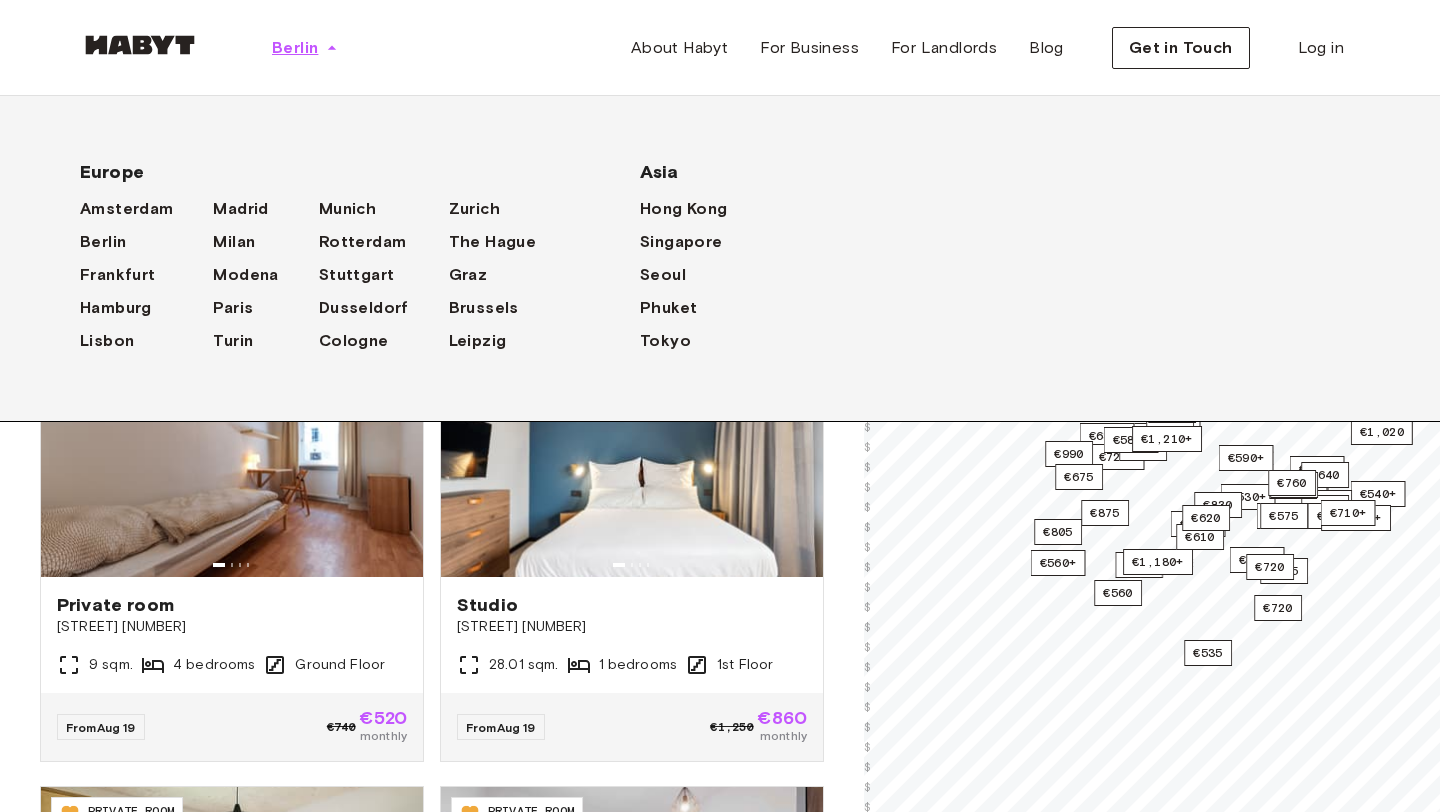 click on "Berlin" at bounding box center [295, 48] 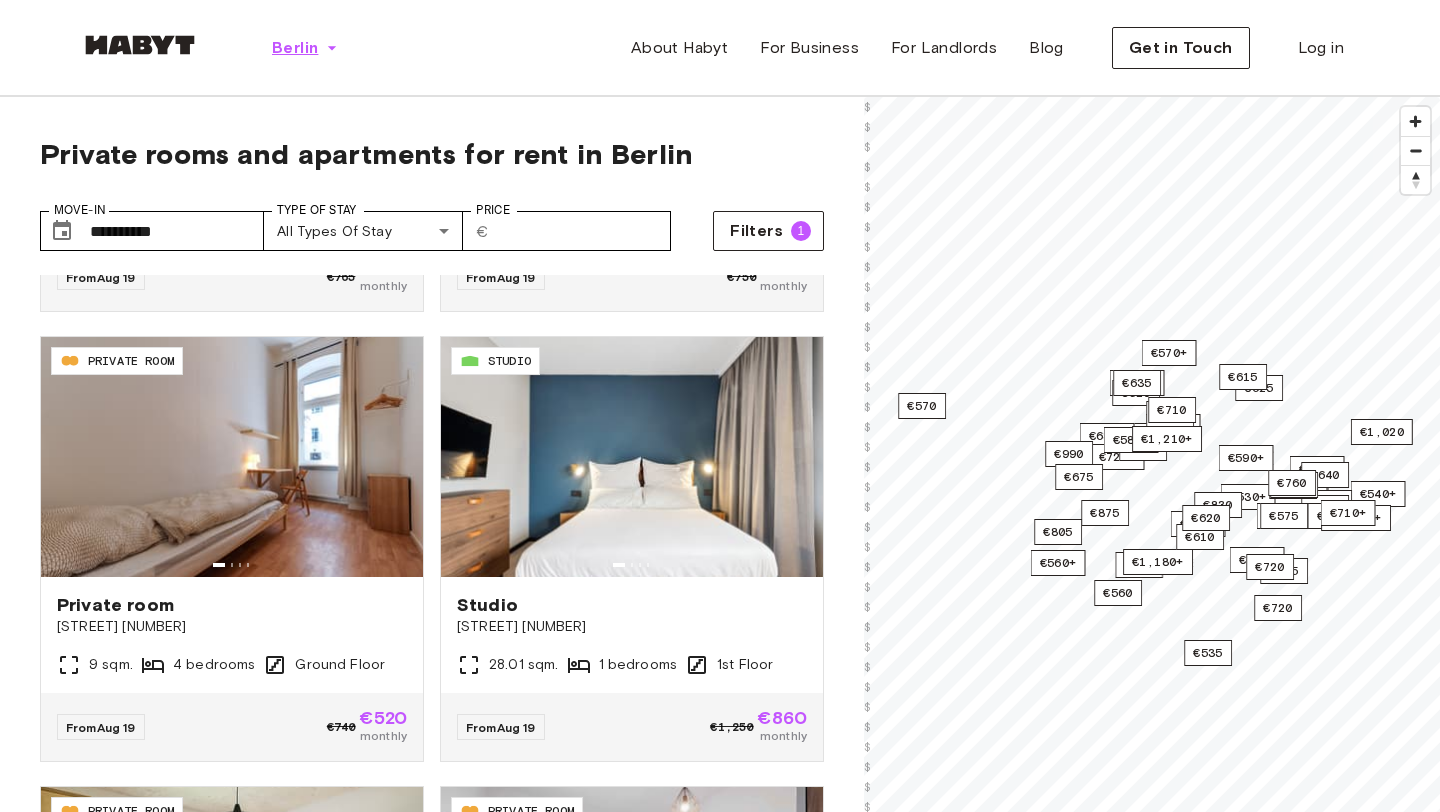 click on "Berlin" at bounding box center [295, 48] 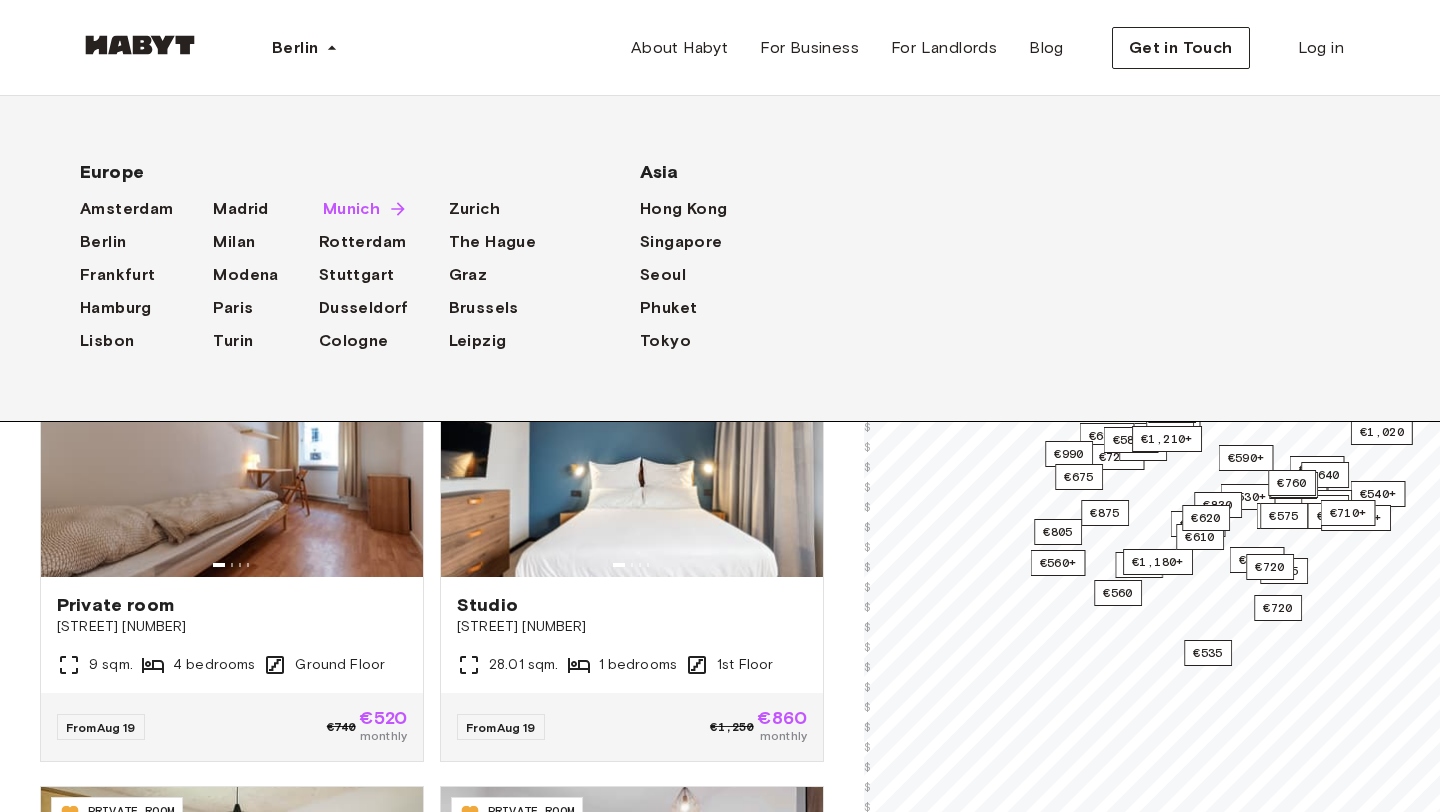 click on "Munich" at bounding box center (351, 209) 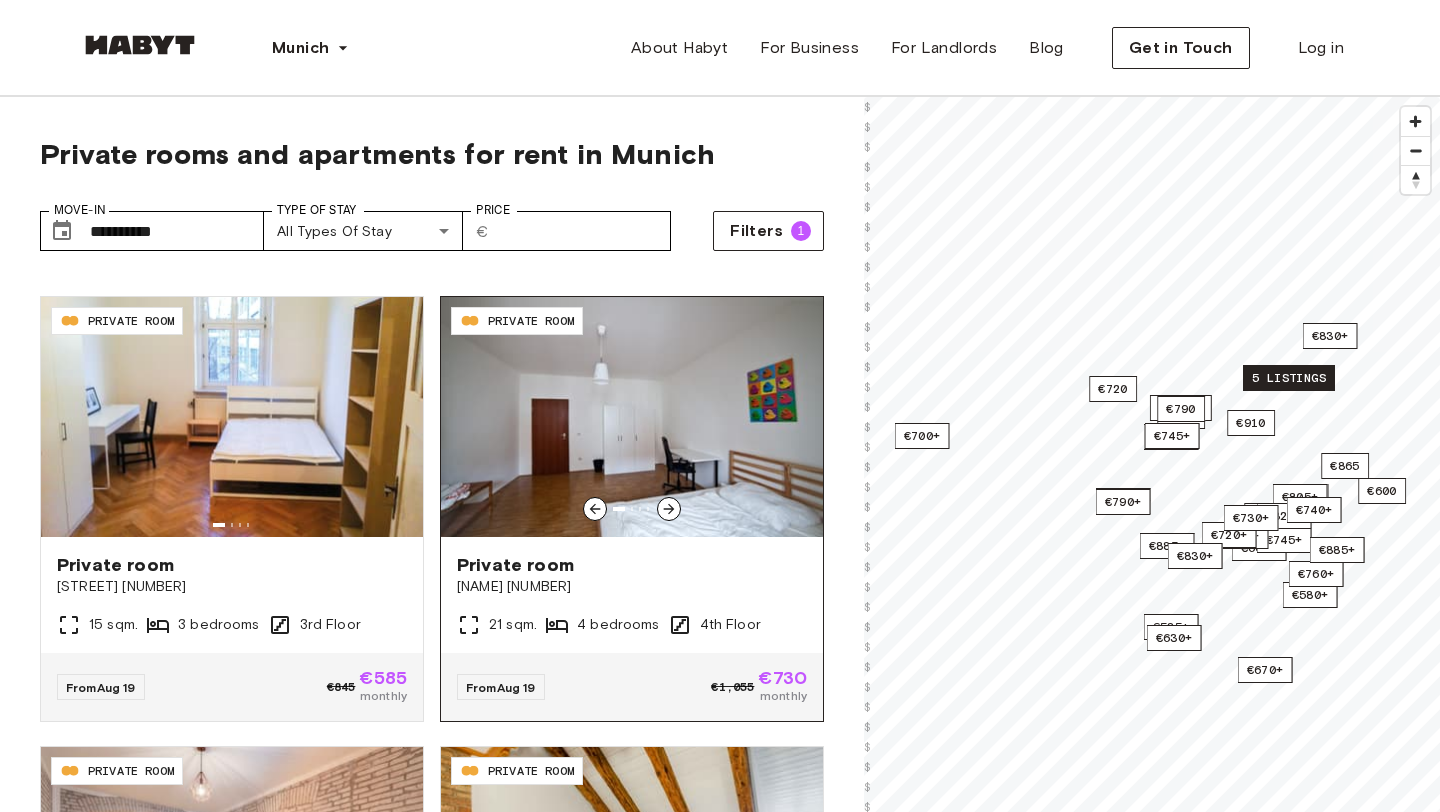 scroll, scrollTop: 309, scrollLeft: 0, axis: vertical 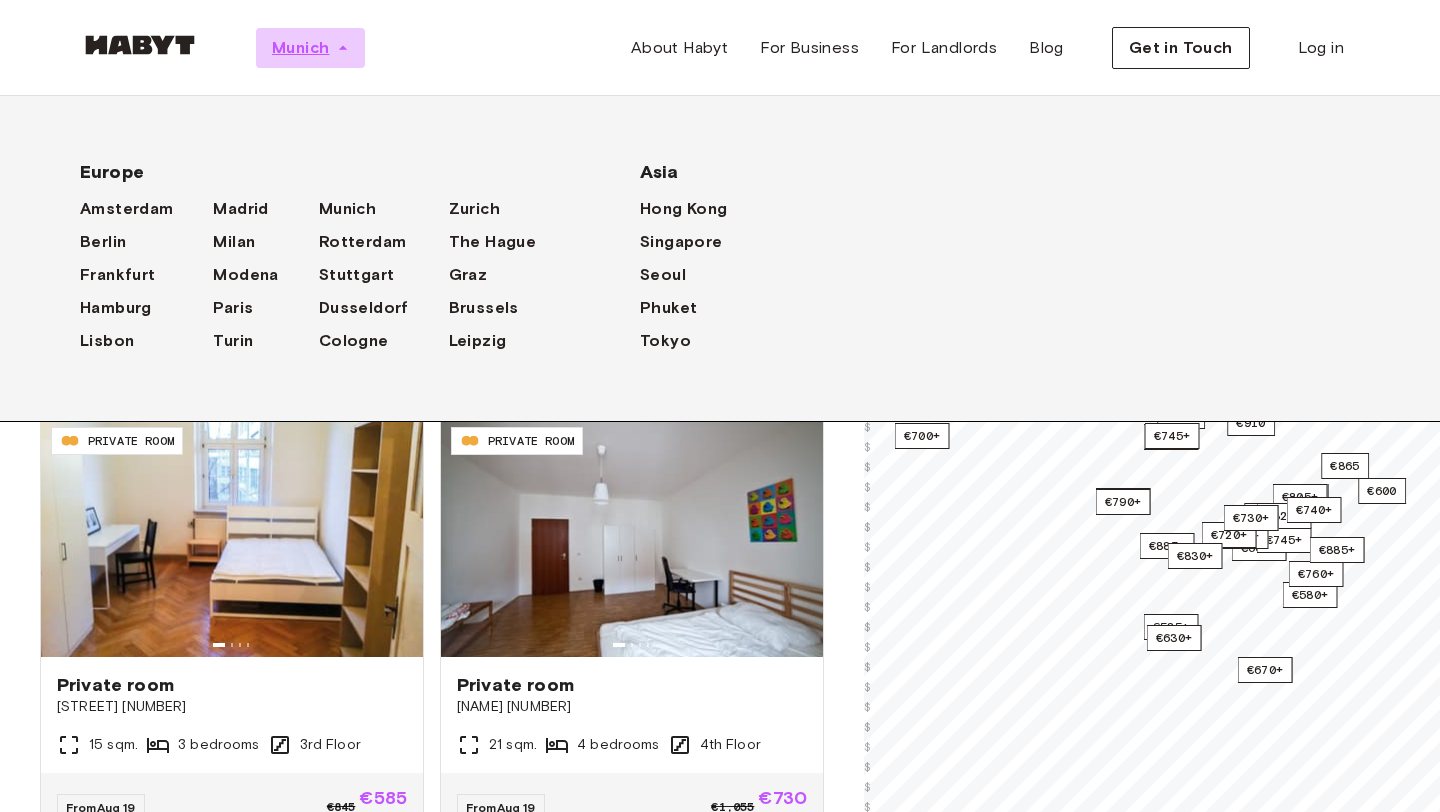 click on "Munich" at bounding box center (300, 48) 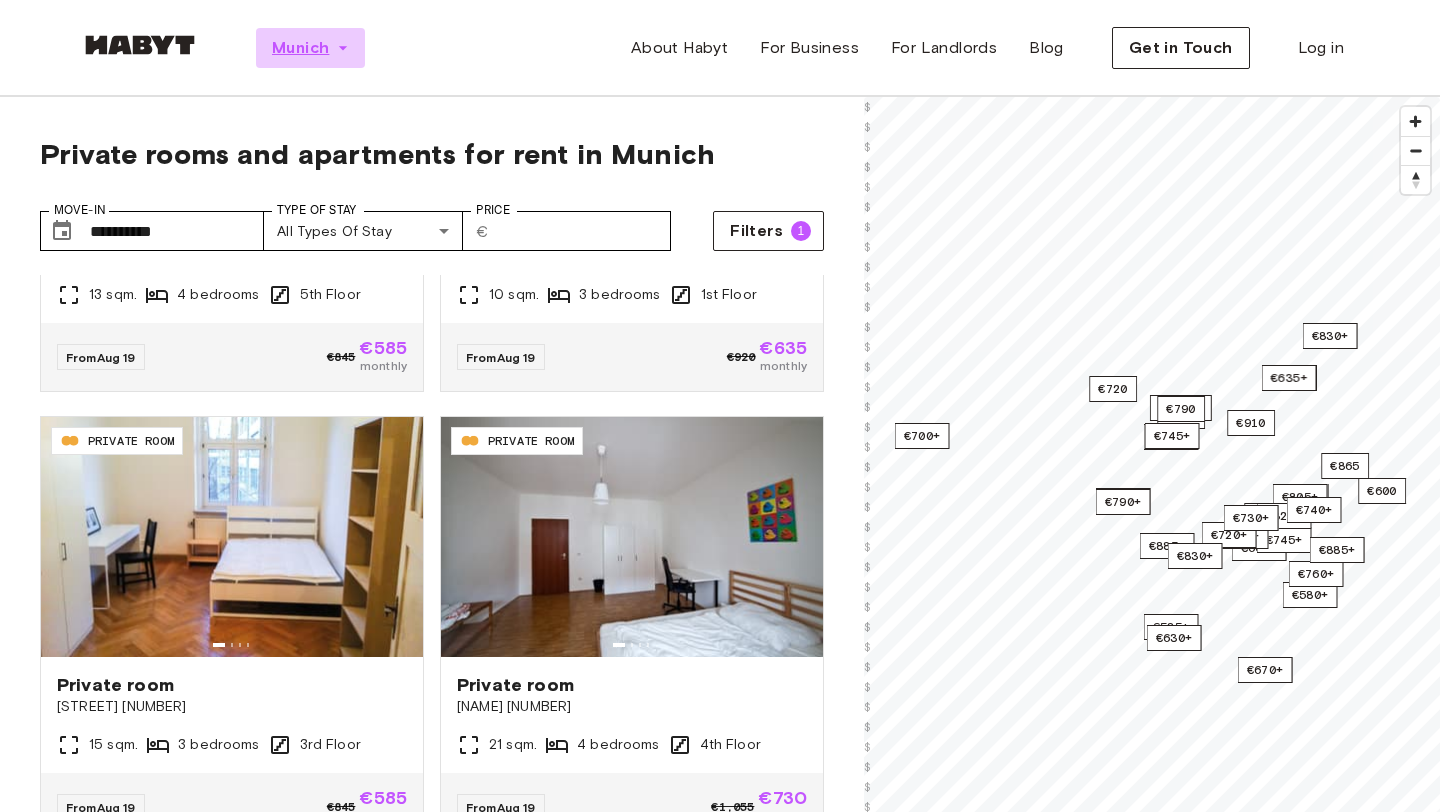 click on "Munich" at bounding box center [300, 48] 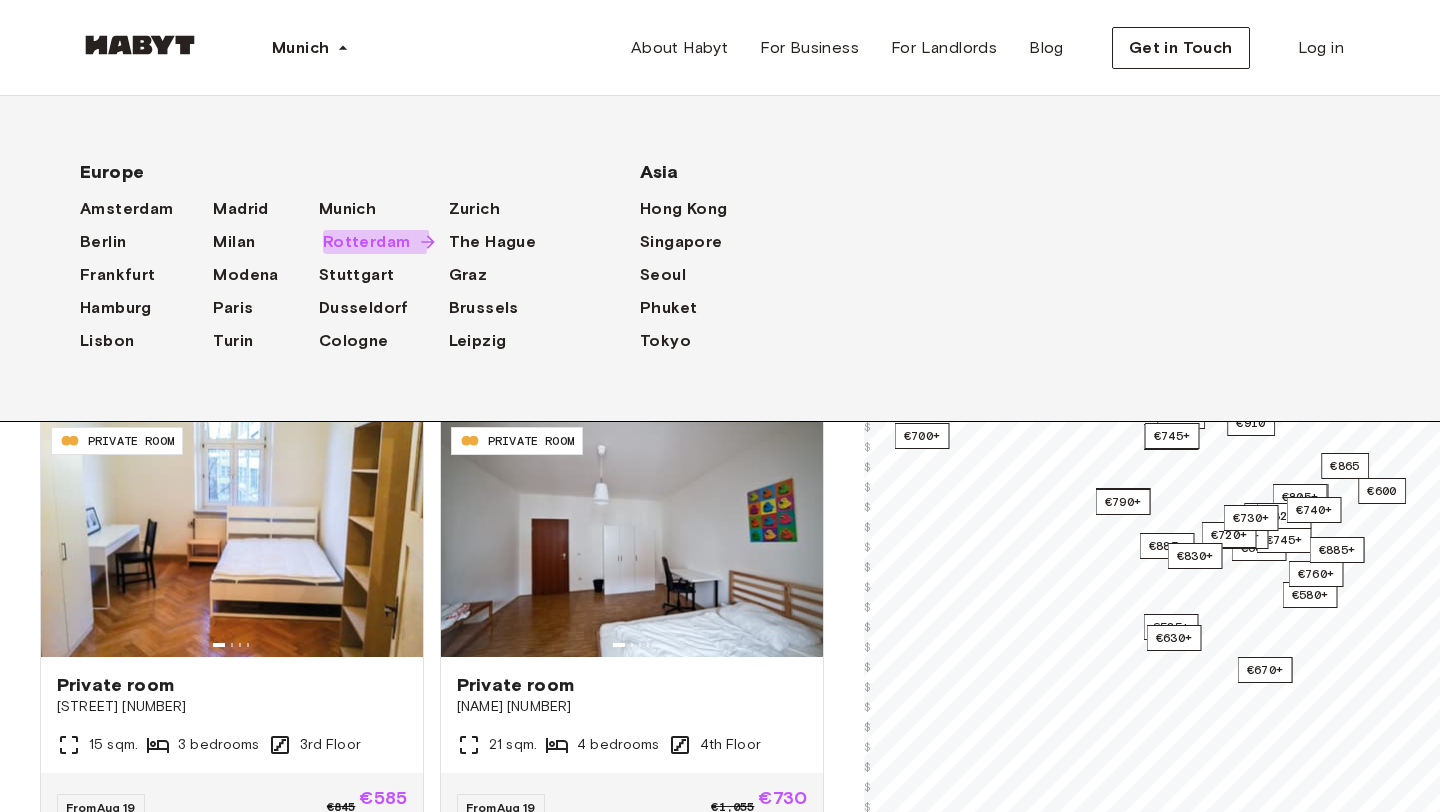click on "Rotterdam" at bounding box center (367, 242) 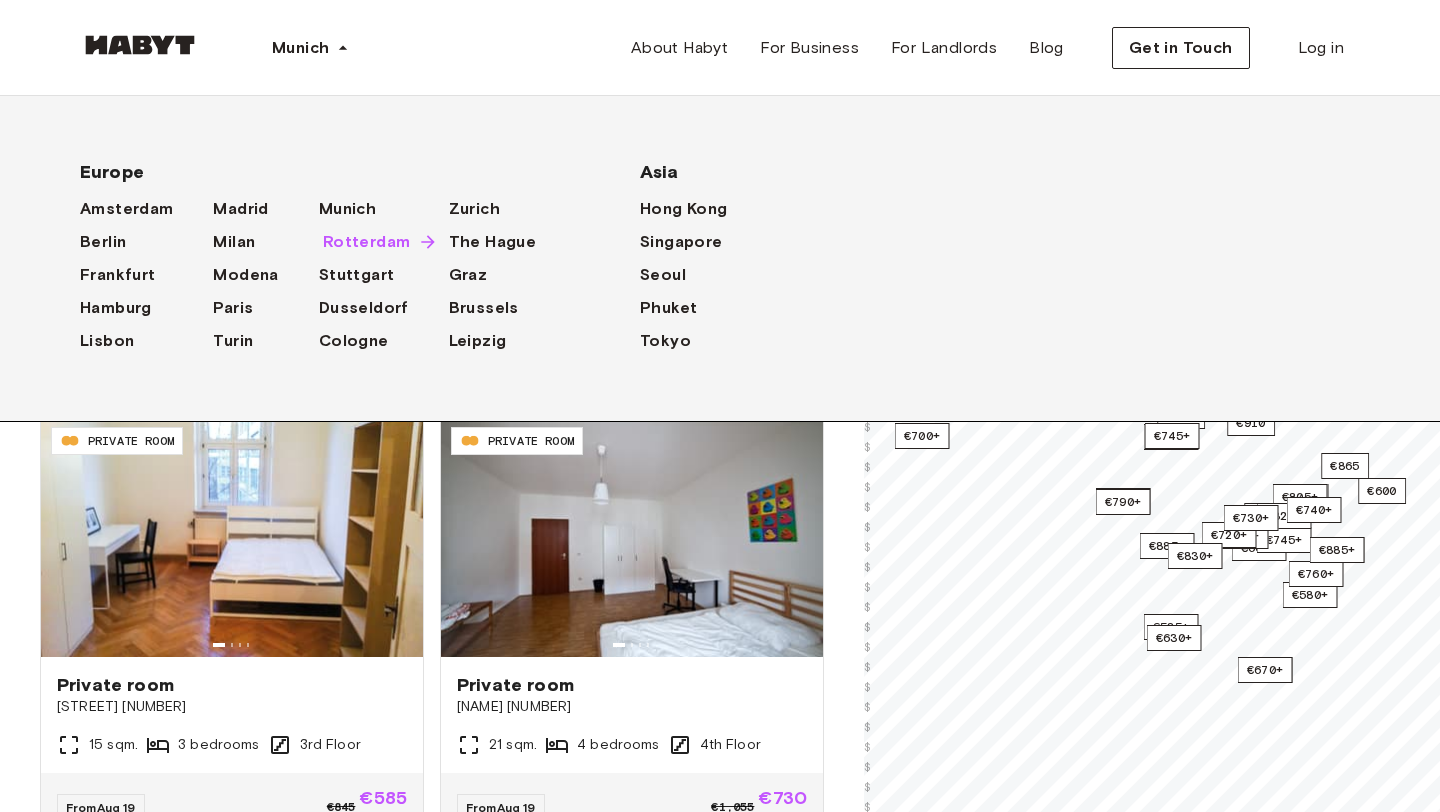scroll, scrollTop: 0, scrollLeft: 0, axis: both 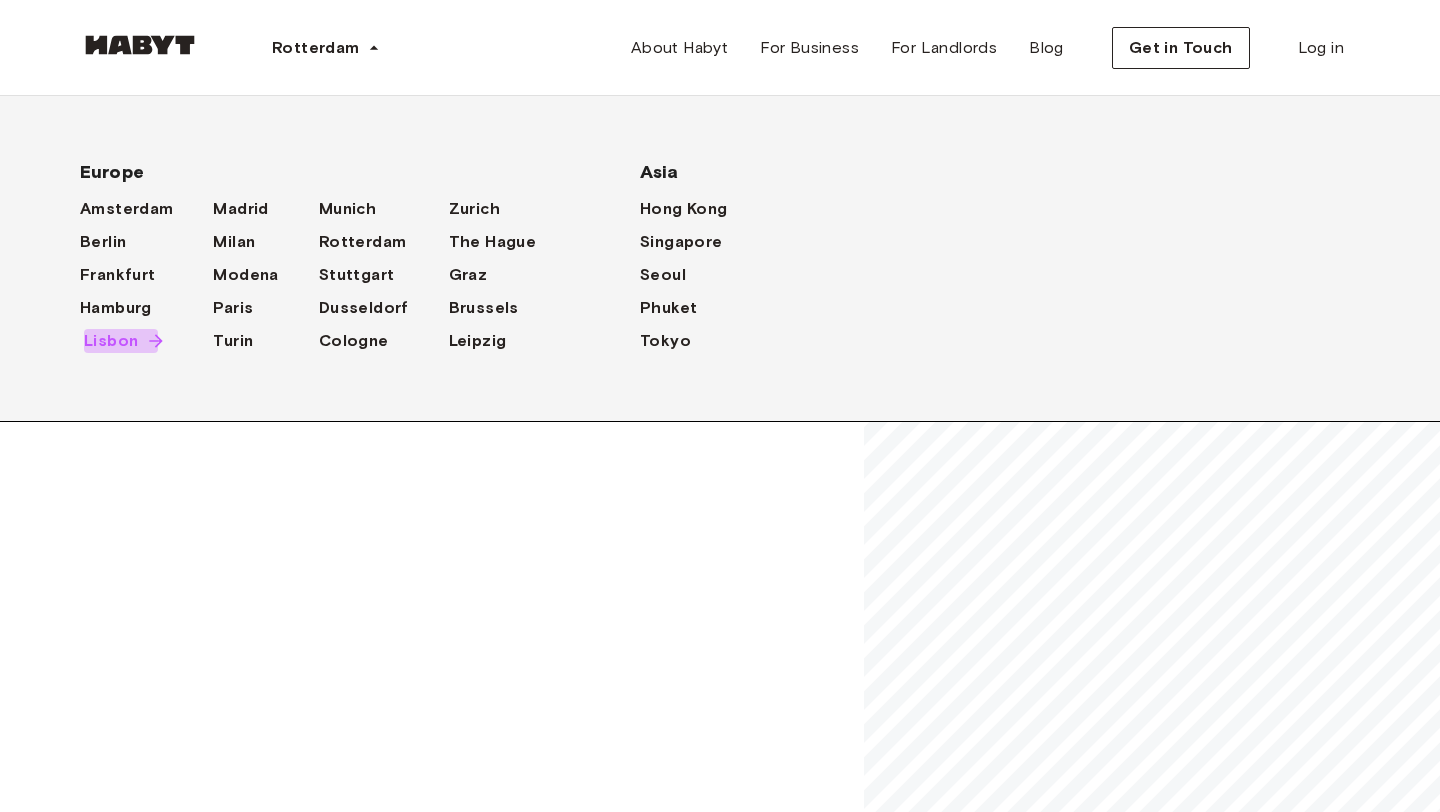 click on "Lisbon" at bounding box center (111, 341) 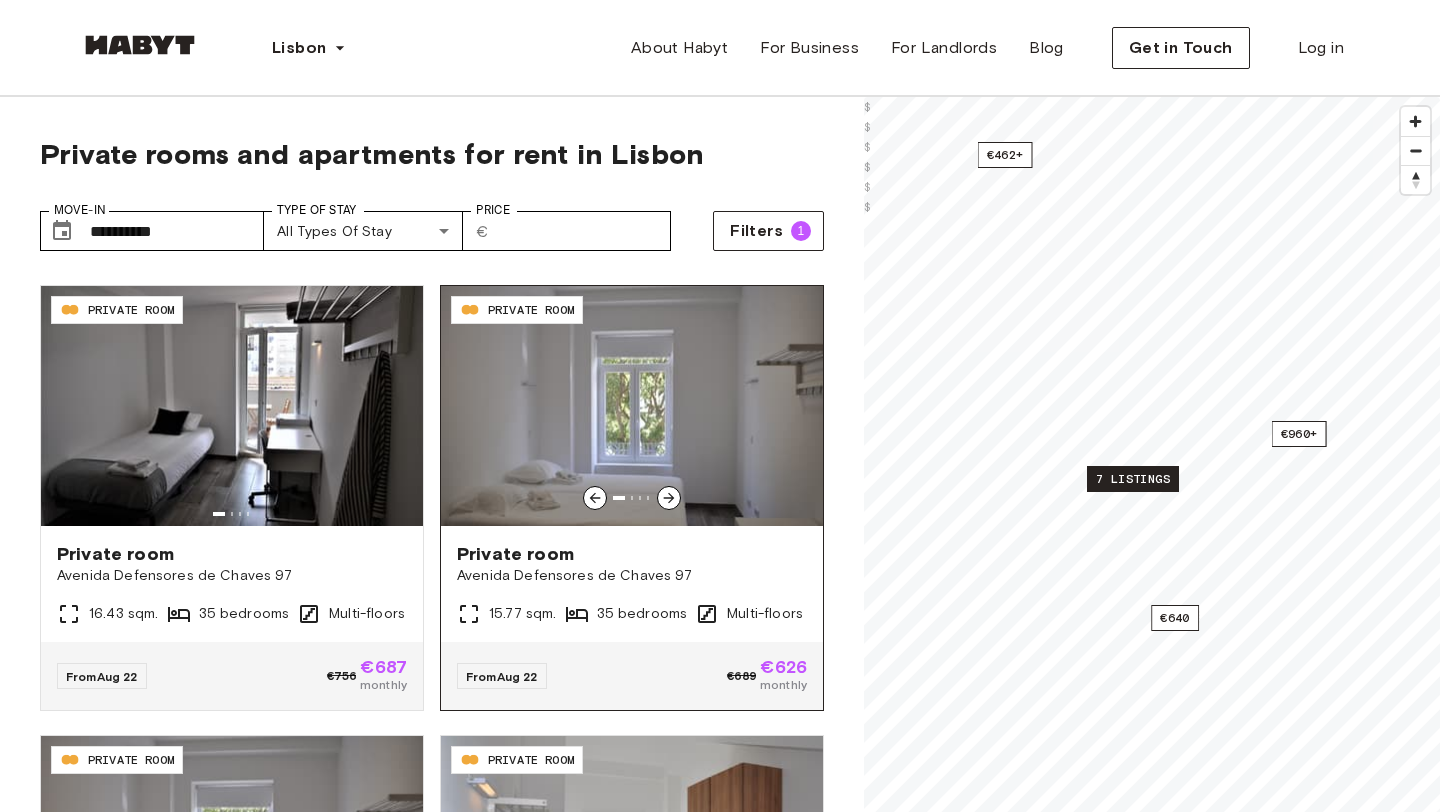 scroll, scrollTop: 441, scrollLeft: 0, axis: vertical 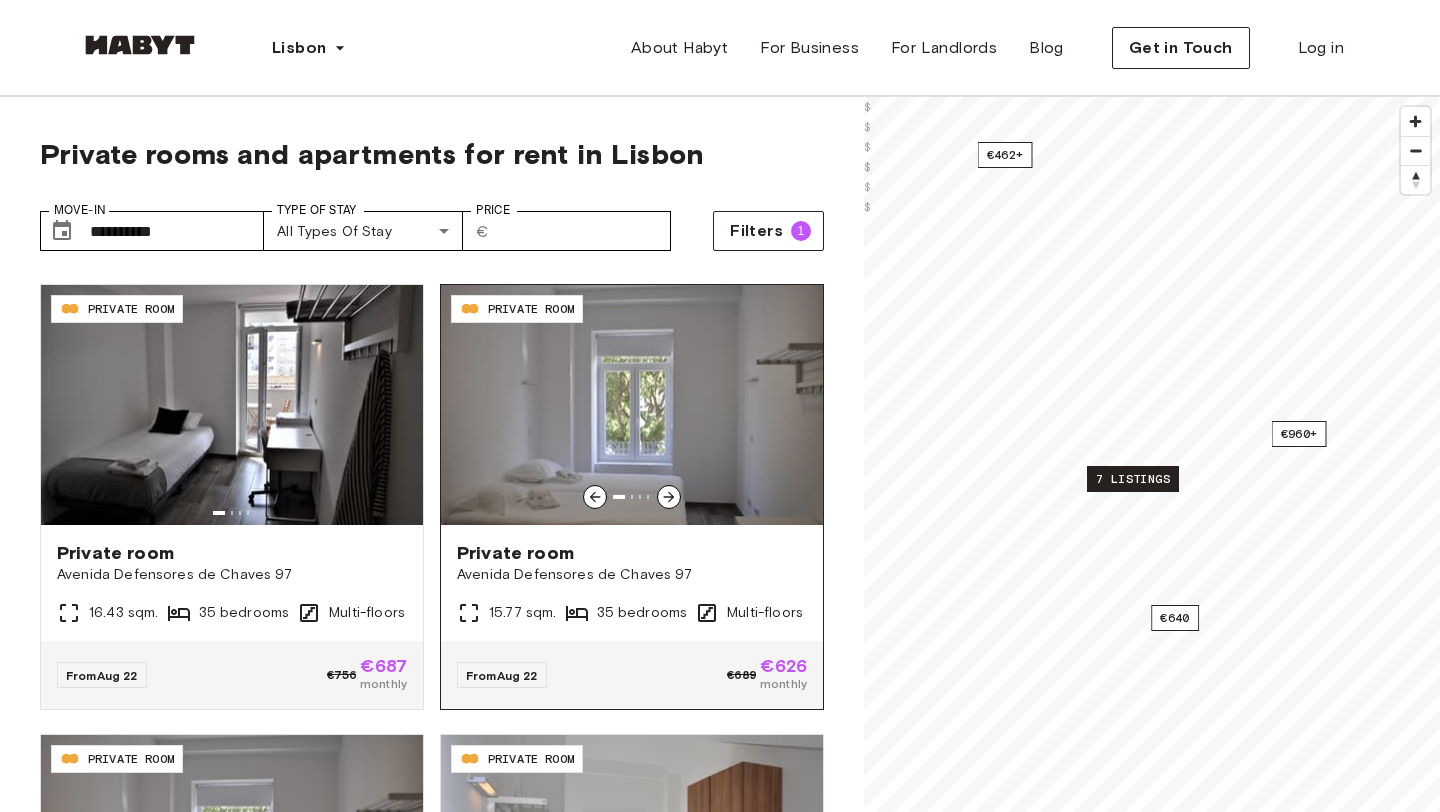 click 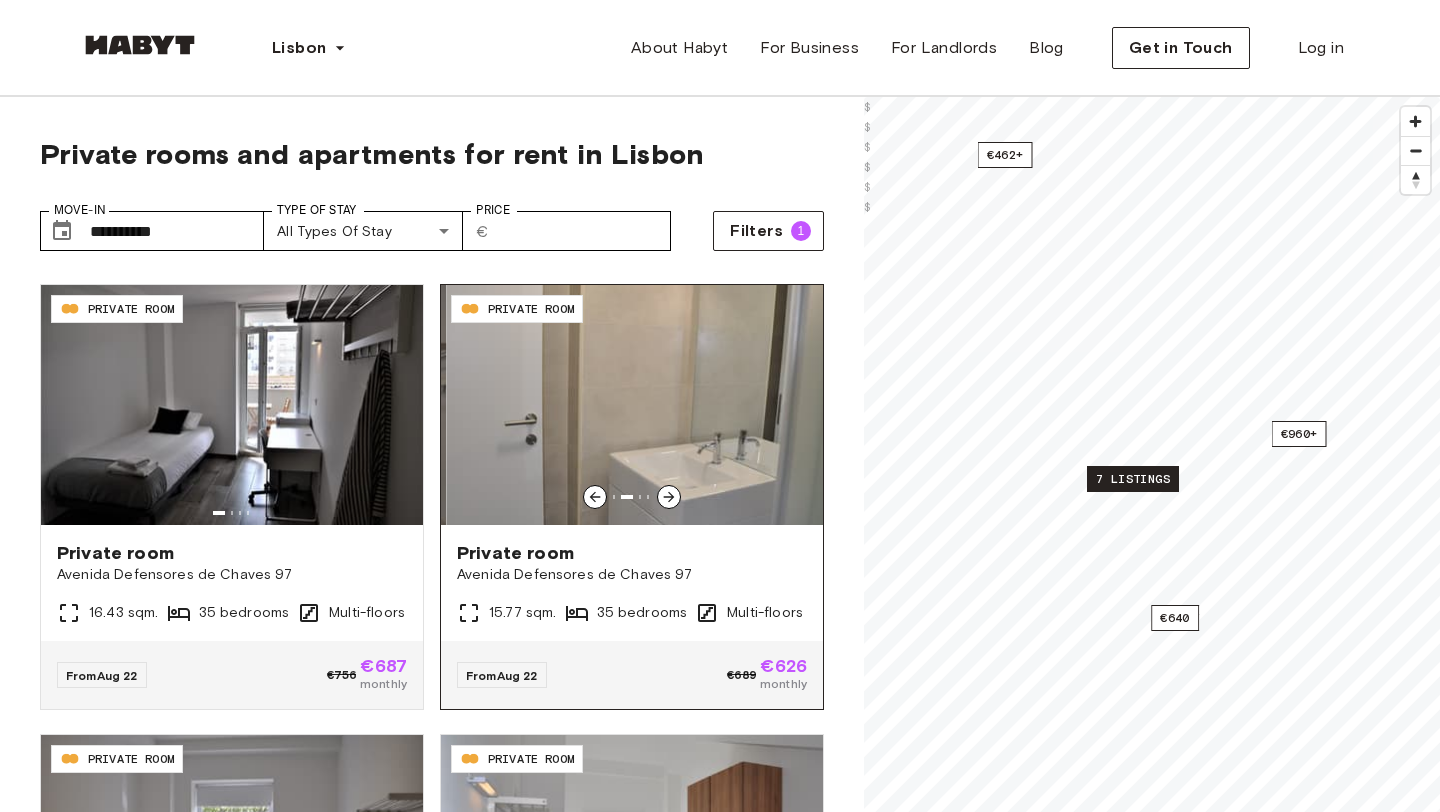 click 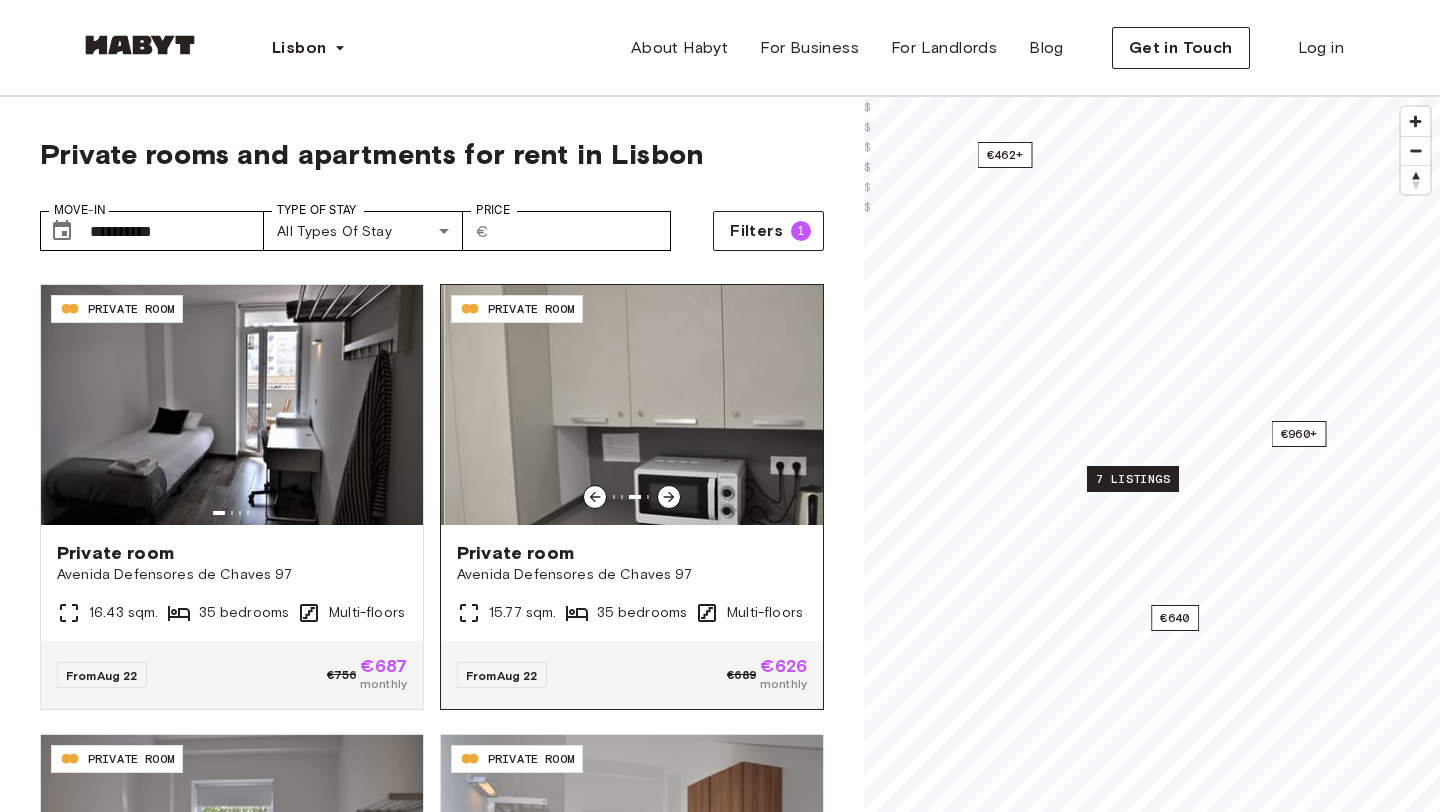 click 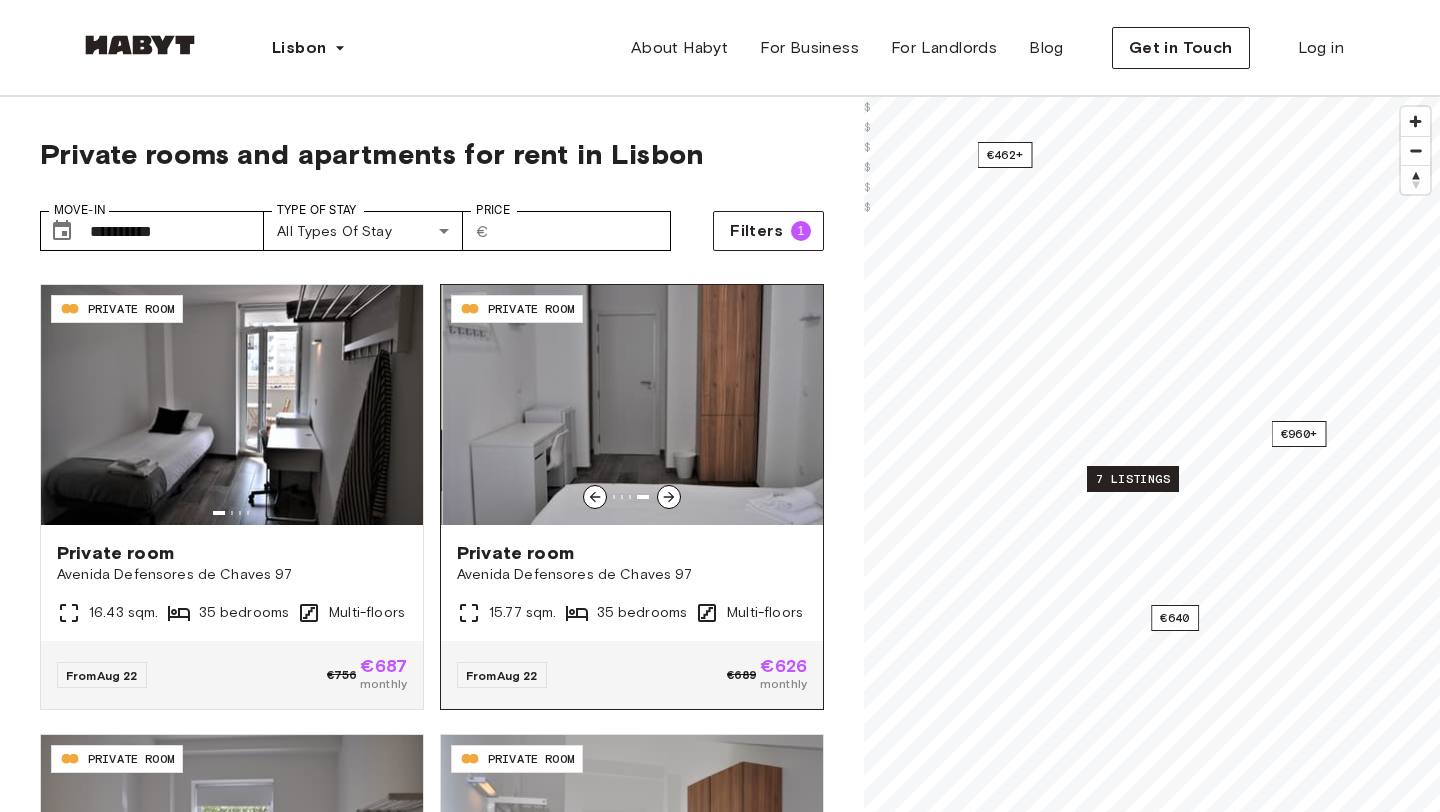 click 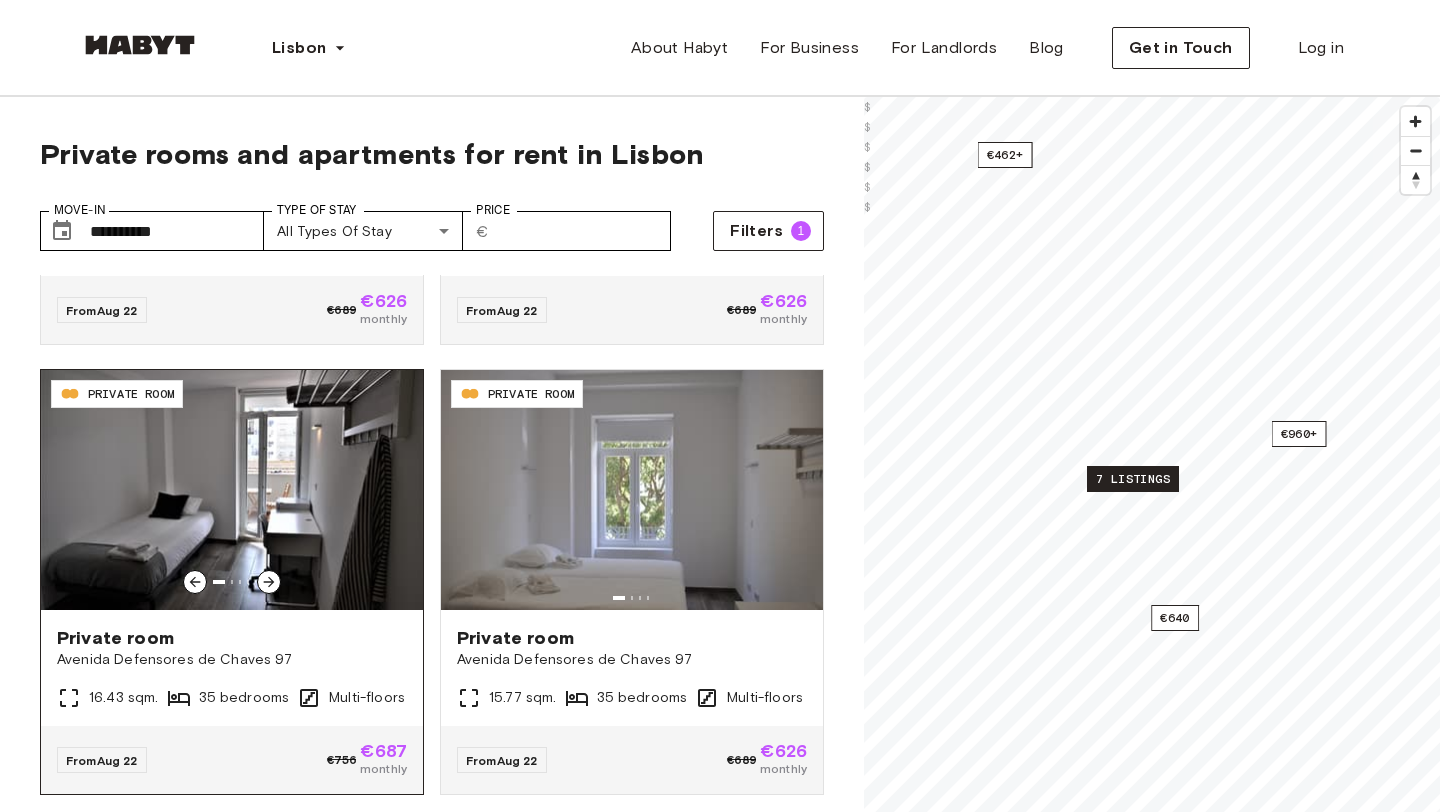 scroll, scrollTop: 344, scrollLeft: 0, axis: vertical 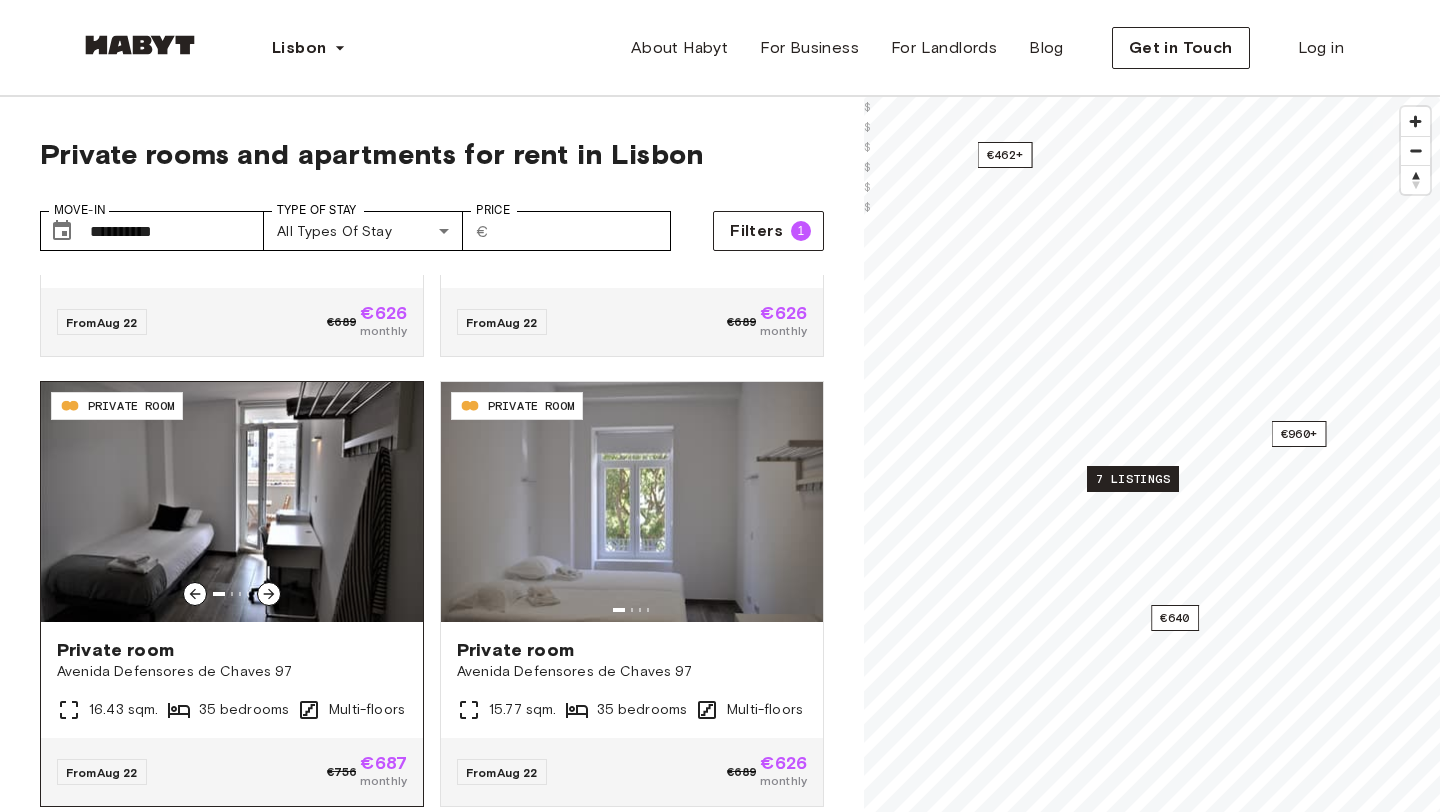 click at bounding box center (232, 502) 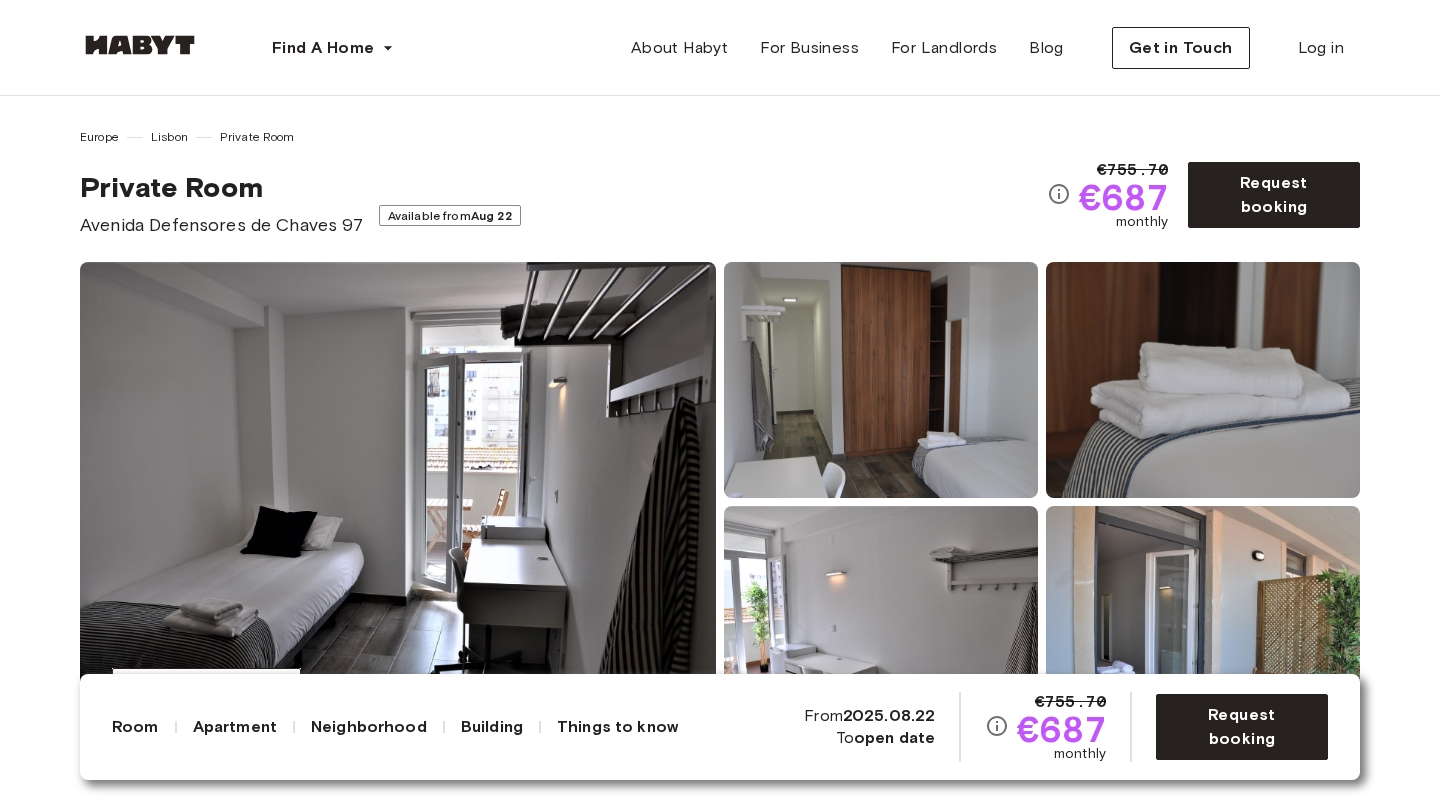 scroll, scrollTop: 226, scrollLeft: 0, axis: vertical 